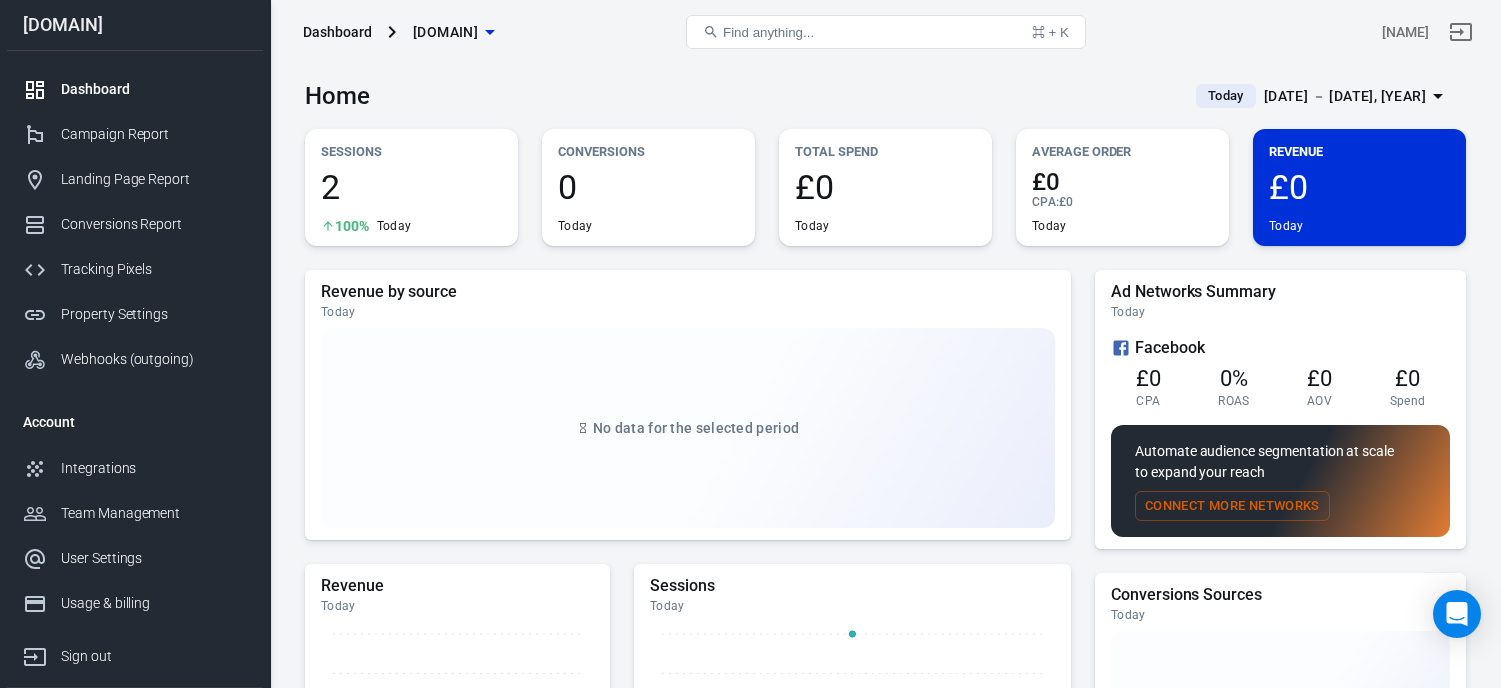 scroll, scrollTop: 0, scrollLeft: 0, axis: both 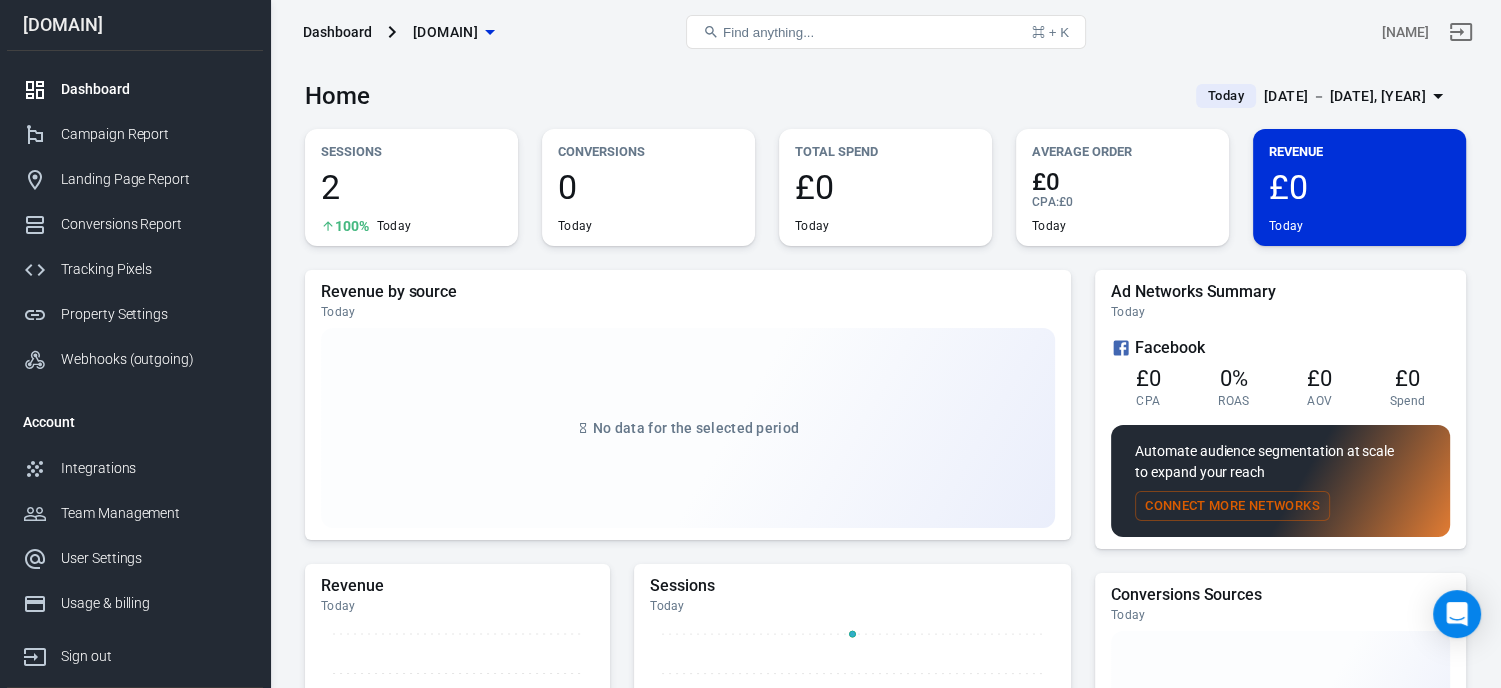 click on "[DATE] － [DATE], [YEAR]" at bounding box center (1345, 96) 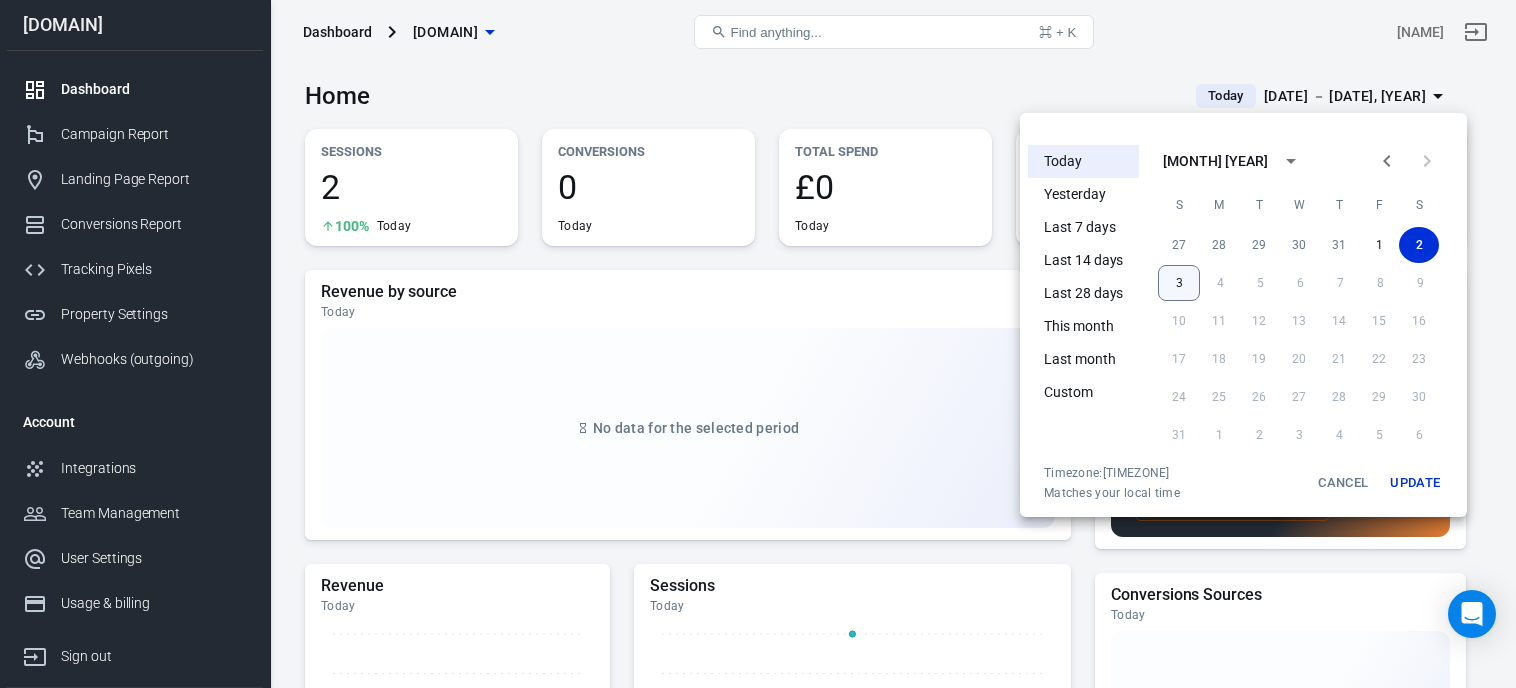 click on "3" at bounding box center [1179, 283] 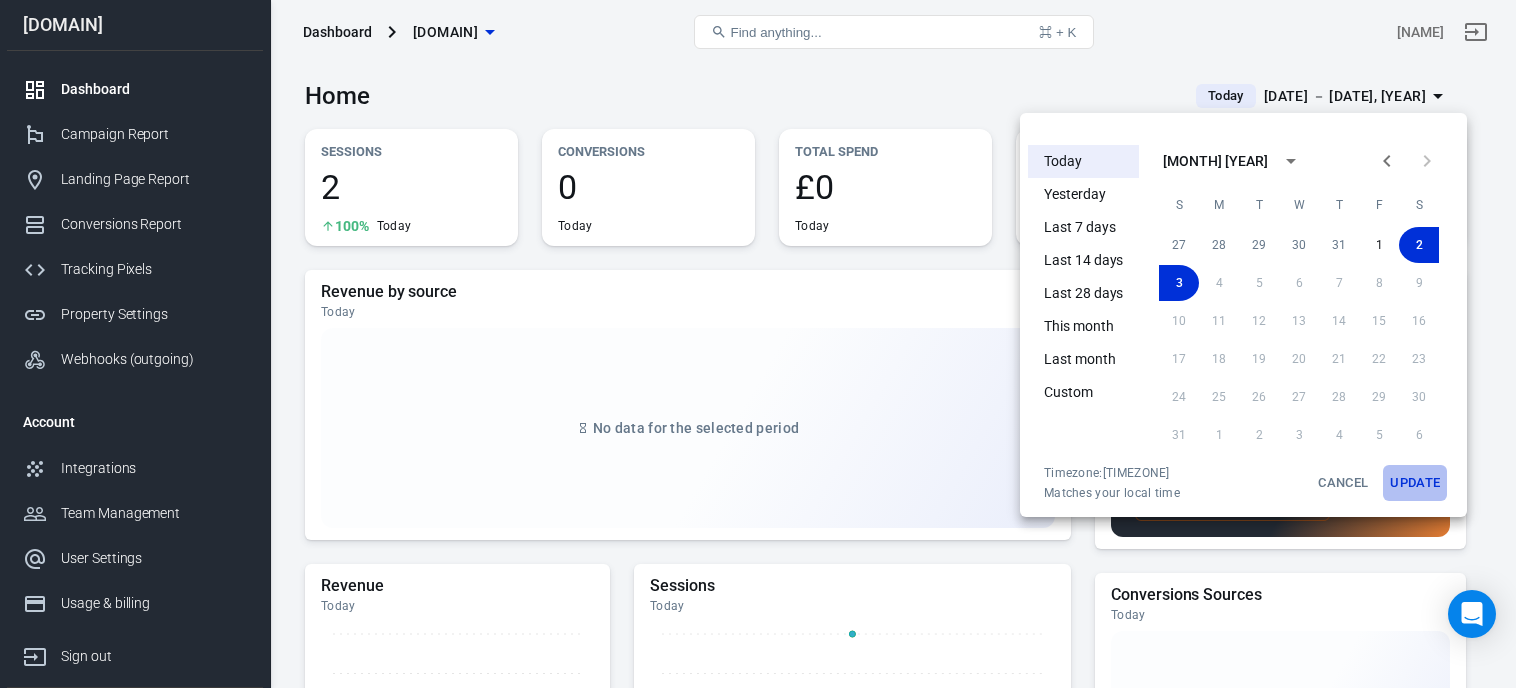 click on "Update" at bounding box center (1415, 483) 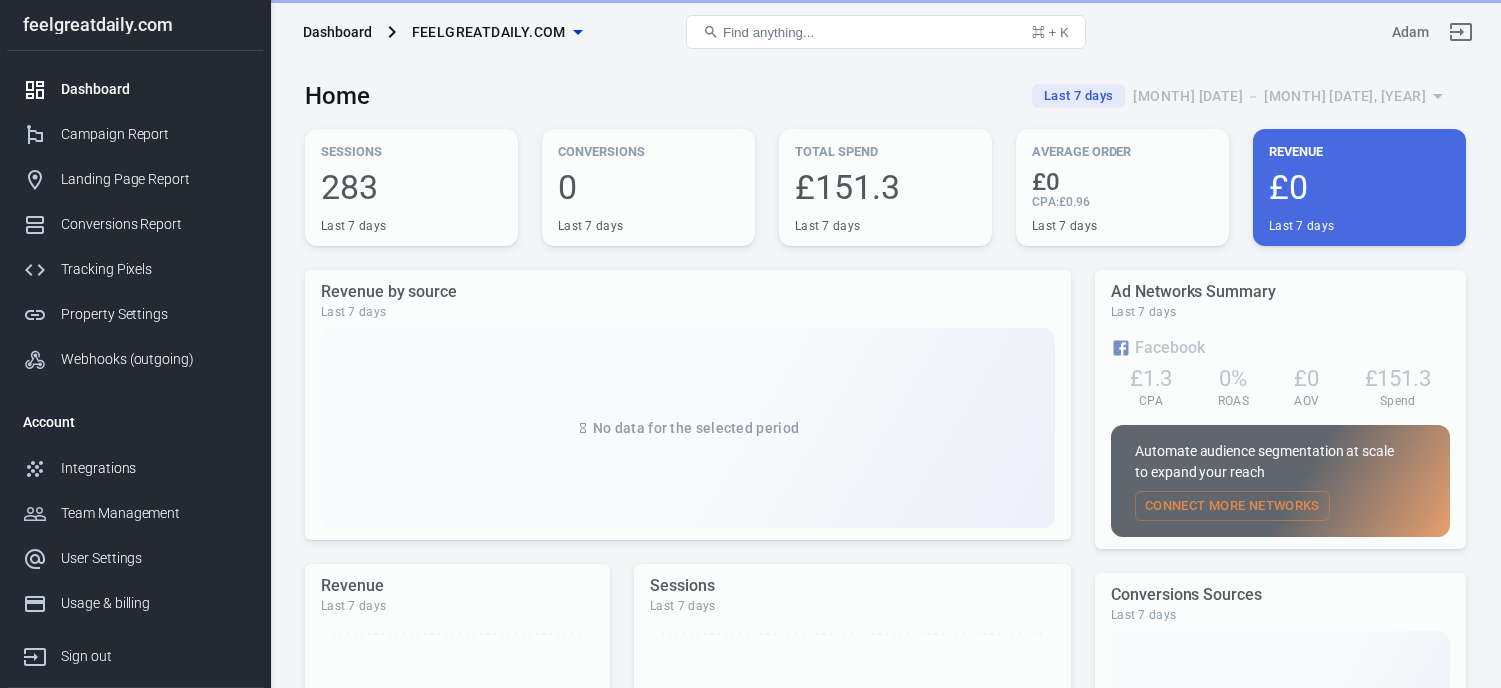 scroll, scrollTop: 0, scrollLeft: 0, axis: both 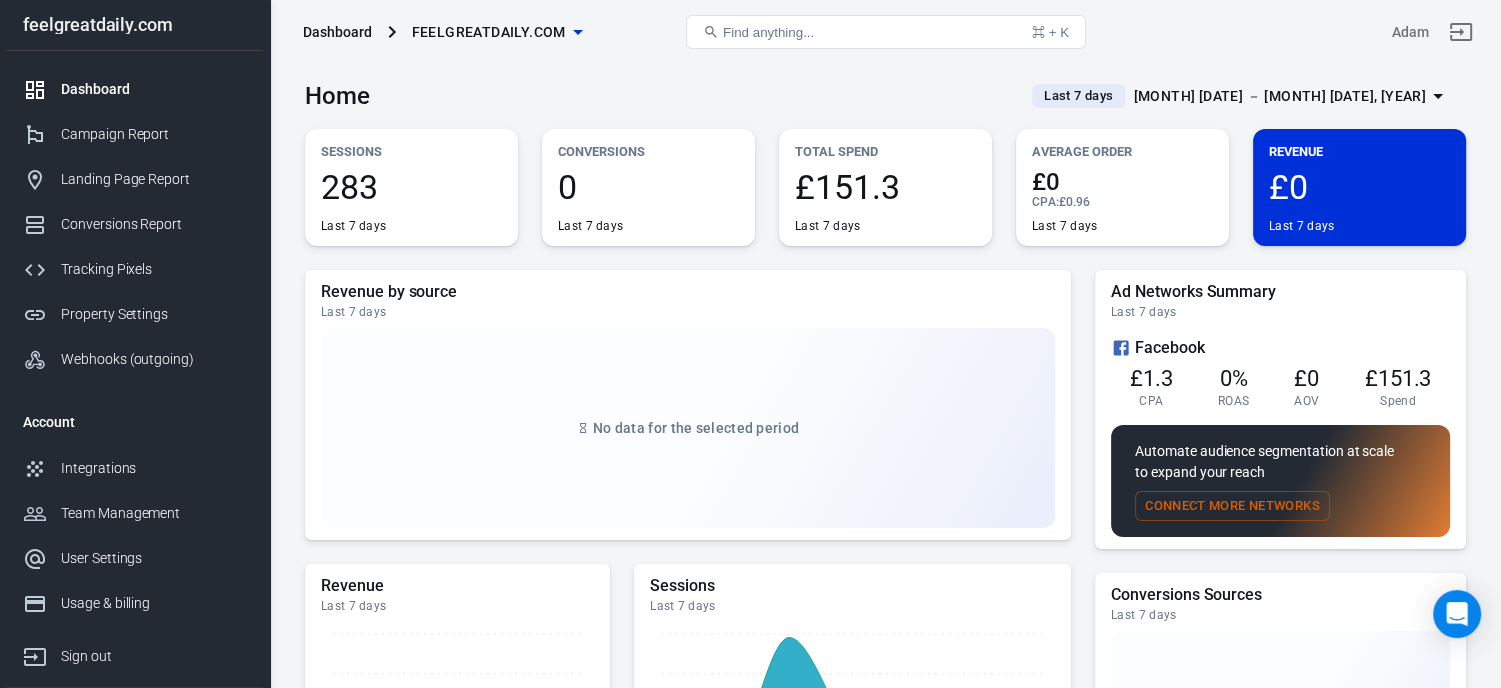 click on "[MONTH] [DATE] － [MONTH] [DATE], [YEAR]" at bounding box center (1279, 96) 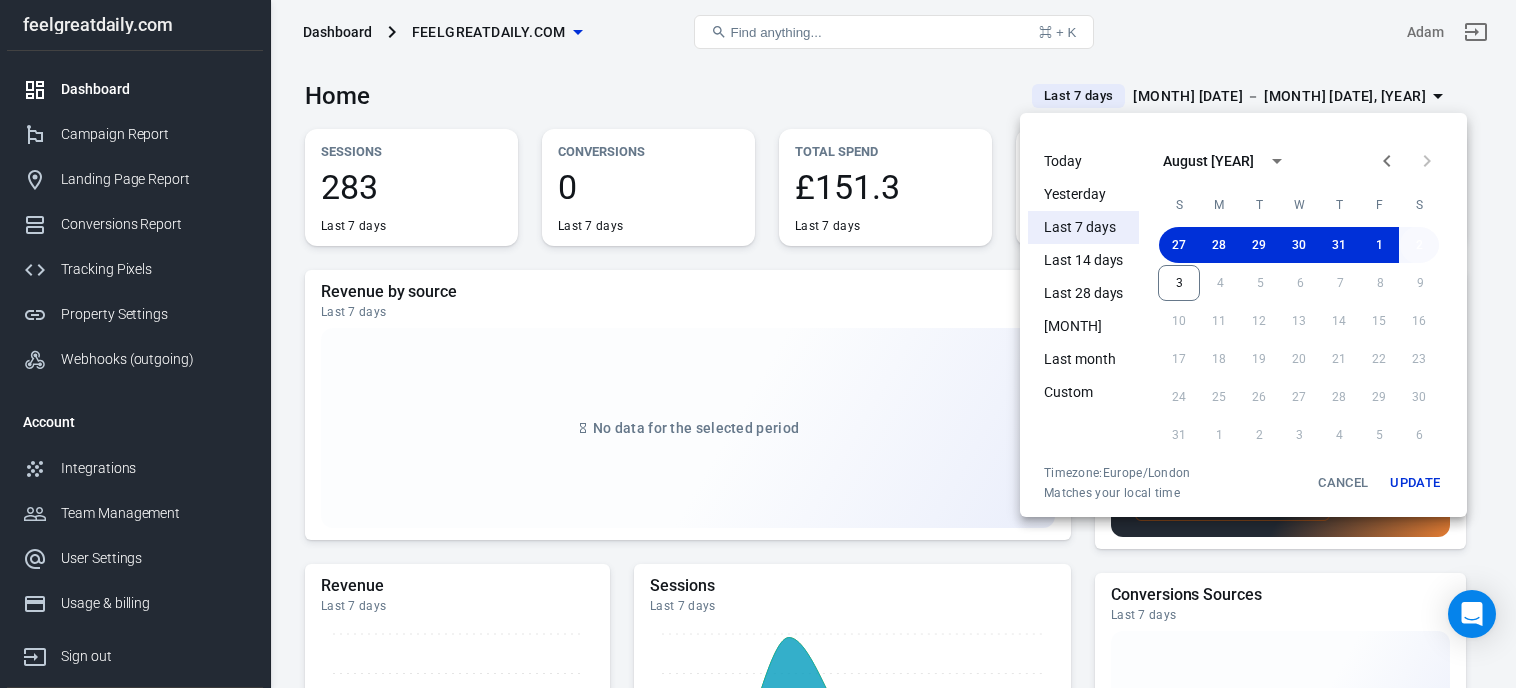 click on "2" at bounding box center [1419, 245] 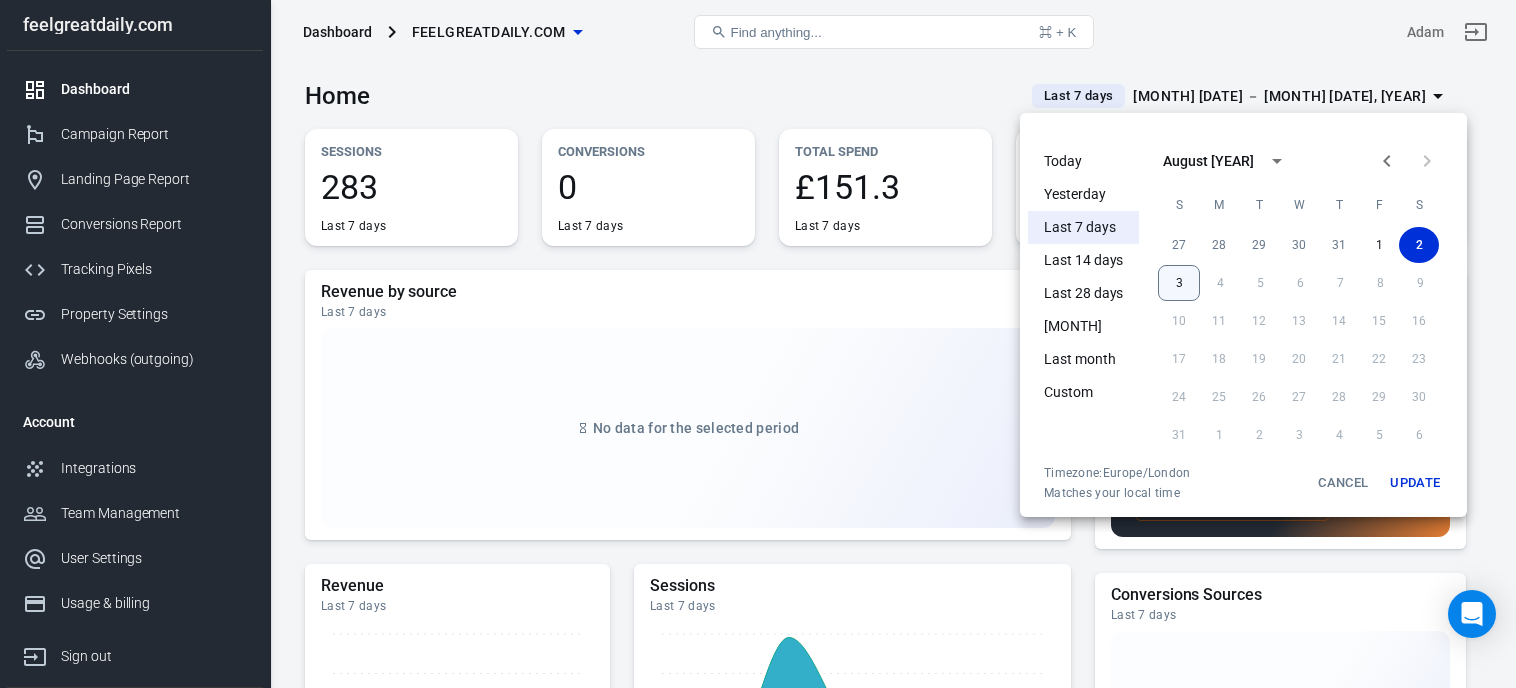 click on "3" at bounding box center (1179, 283) 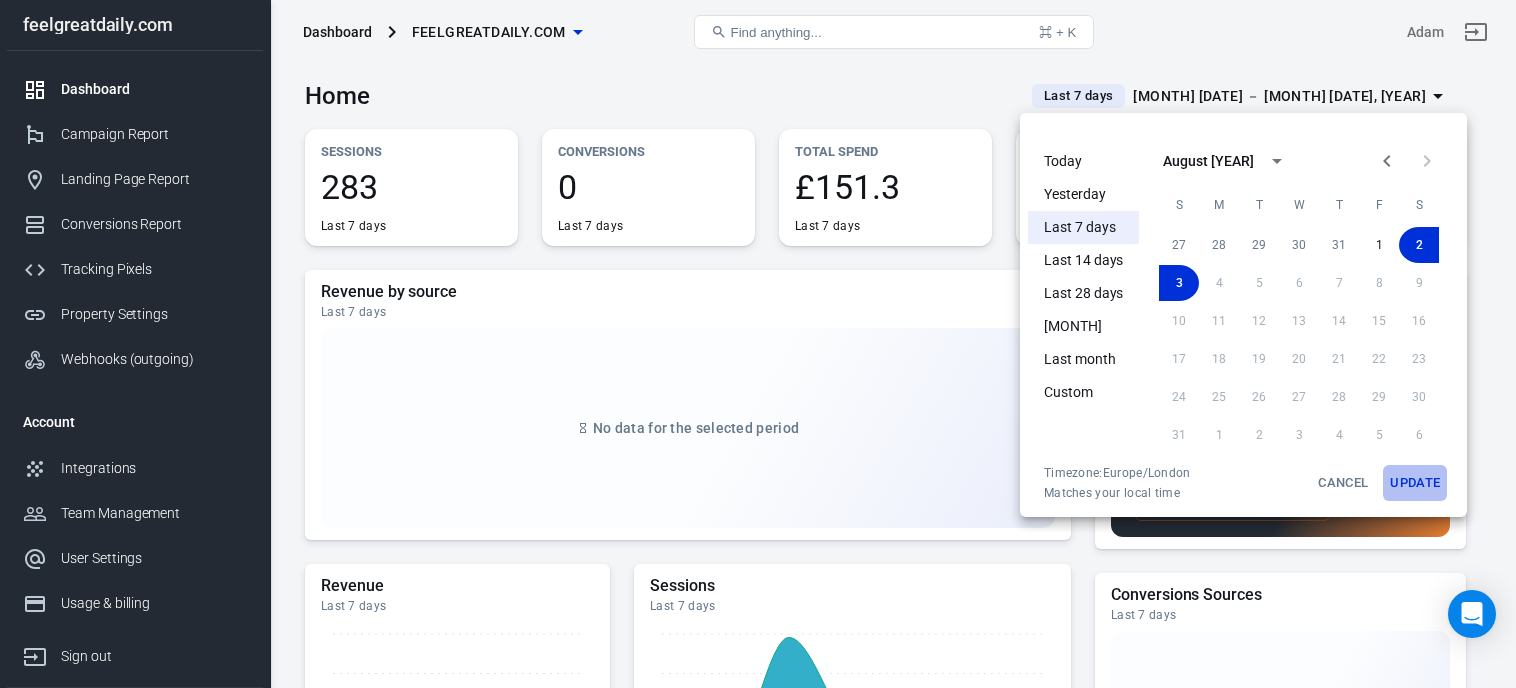 click on "Update" at bounding box center (1415, 483) 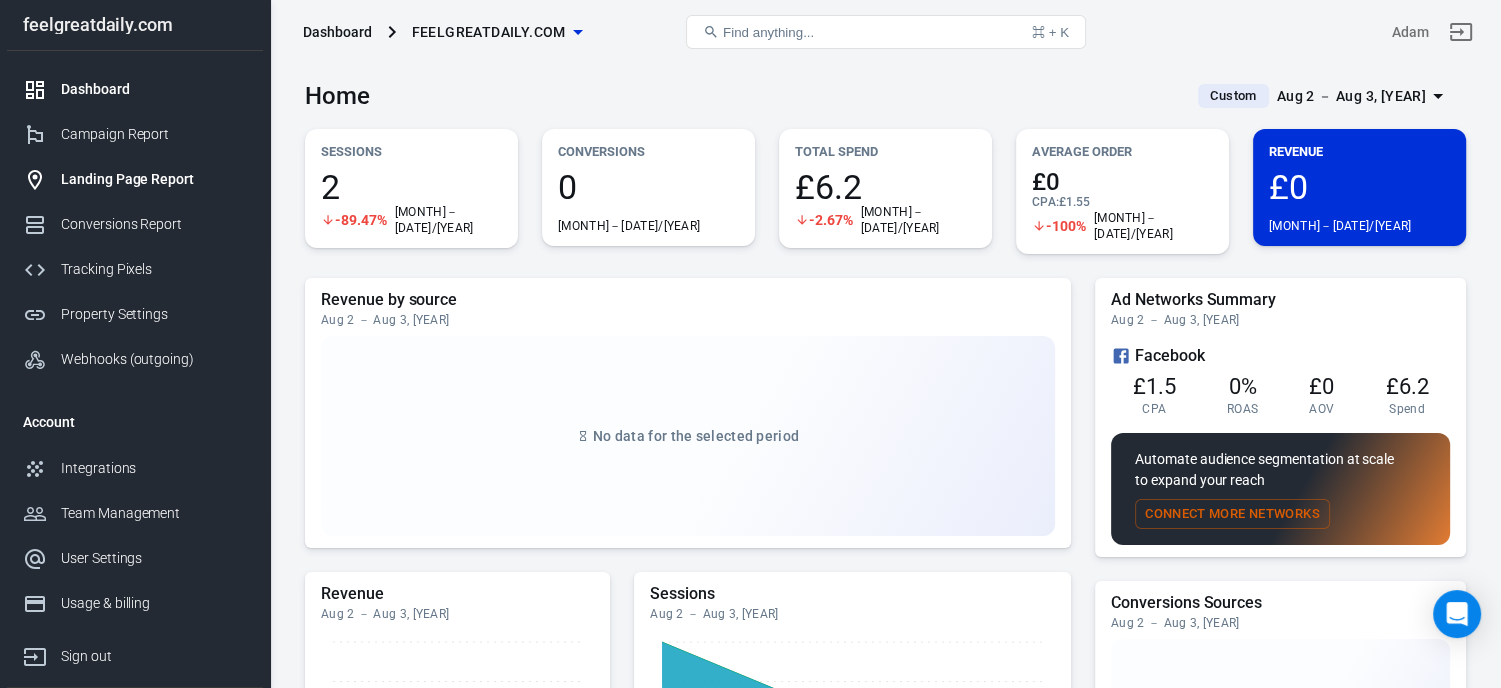 click on "Landing Page Report" at bounding box center (135, 179) 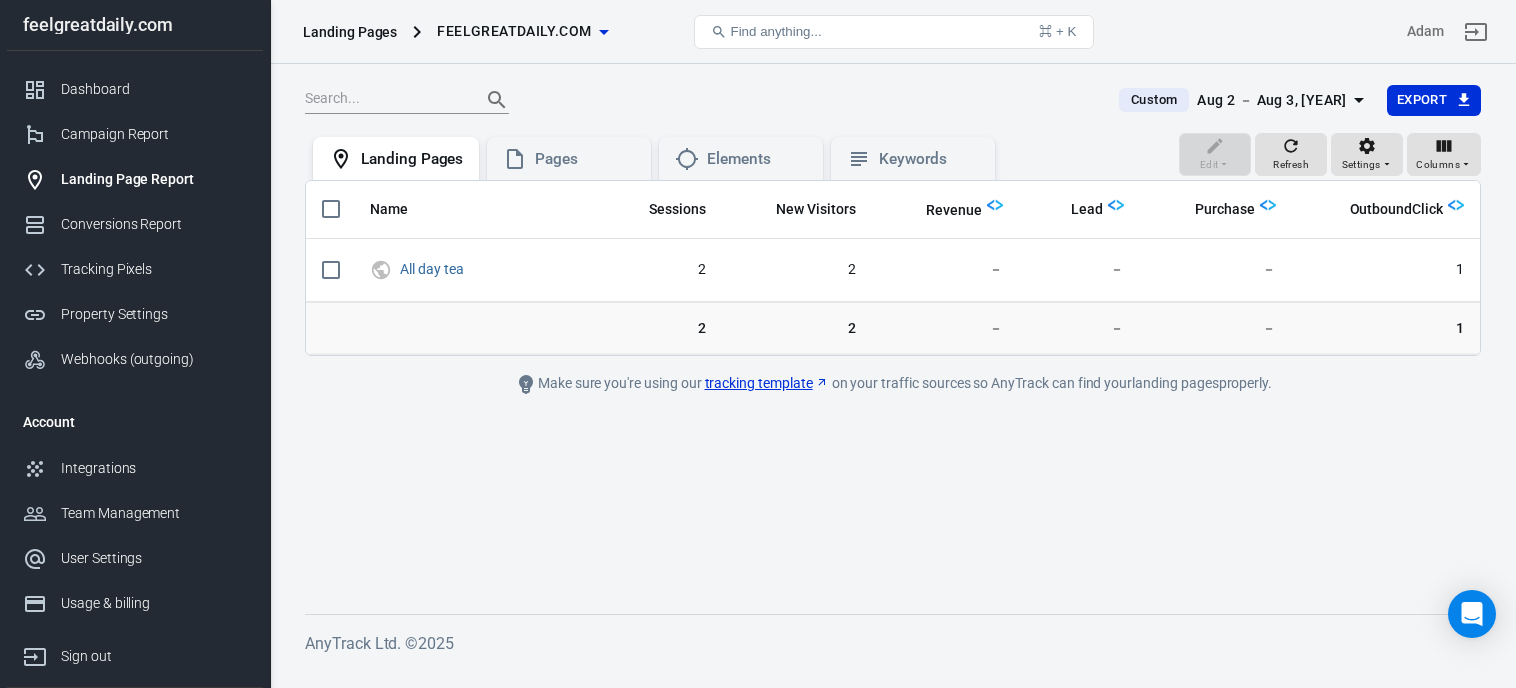 click on "feelgreatdaily.com" at bounding box center [514, 31] 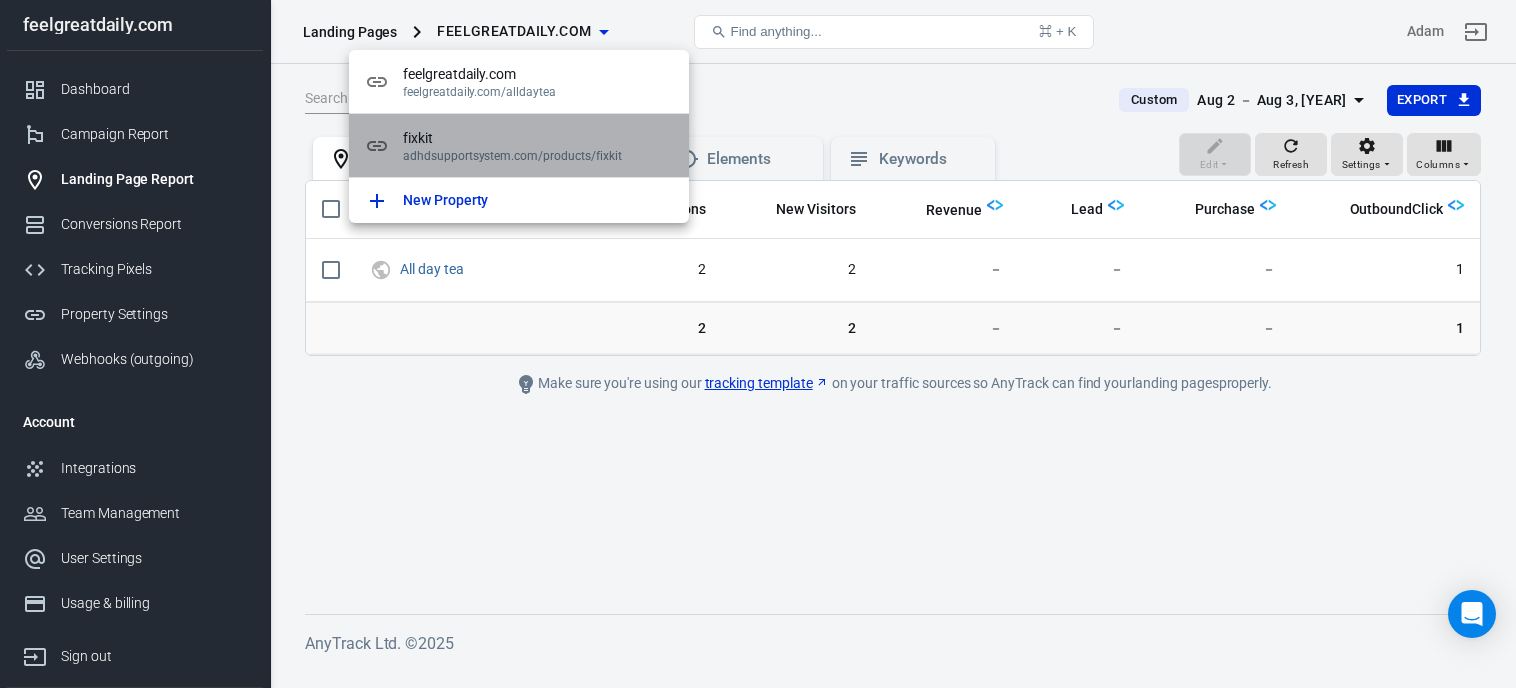 click on "fixkit" at bounding box center [538, 138] 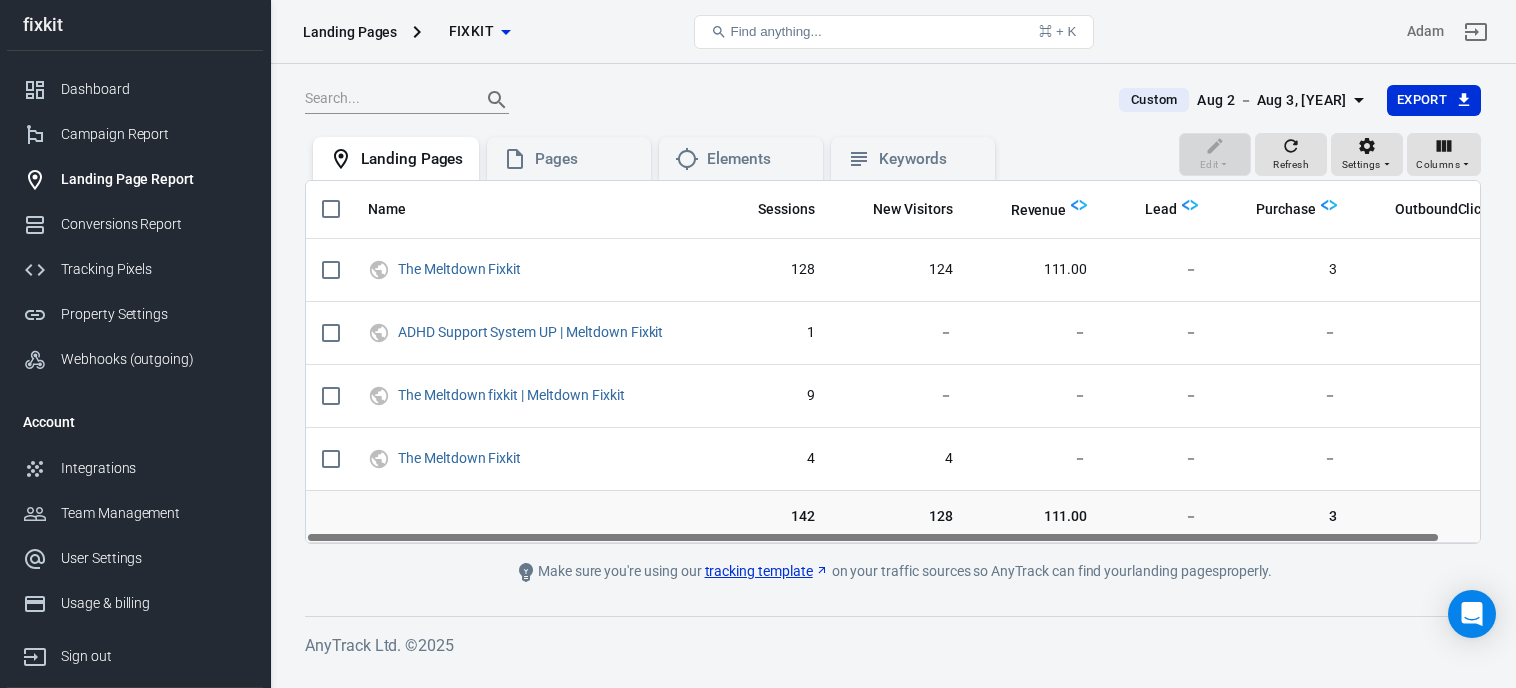 click on "fixkit" at bounding box center (471, 31) 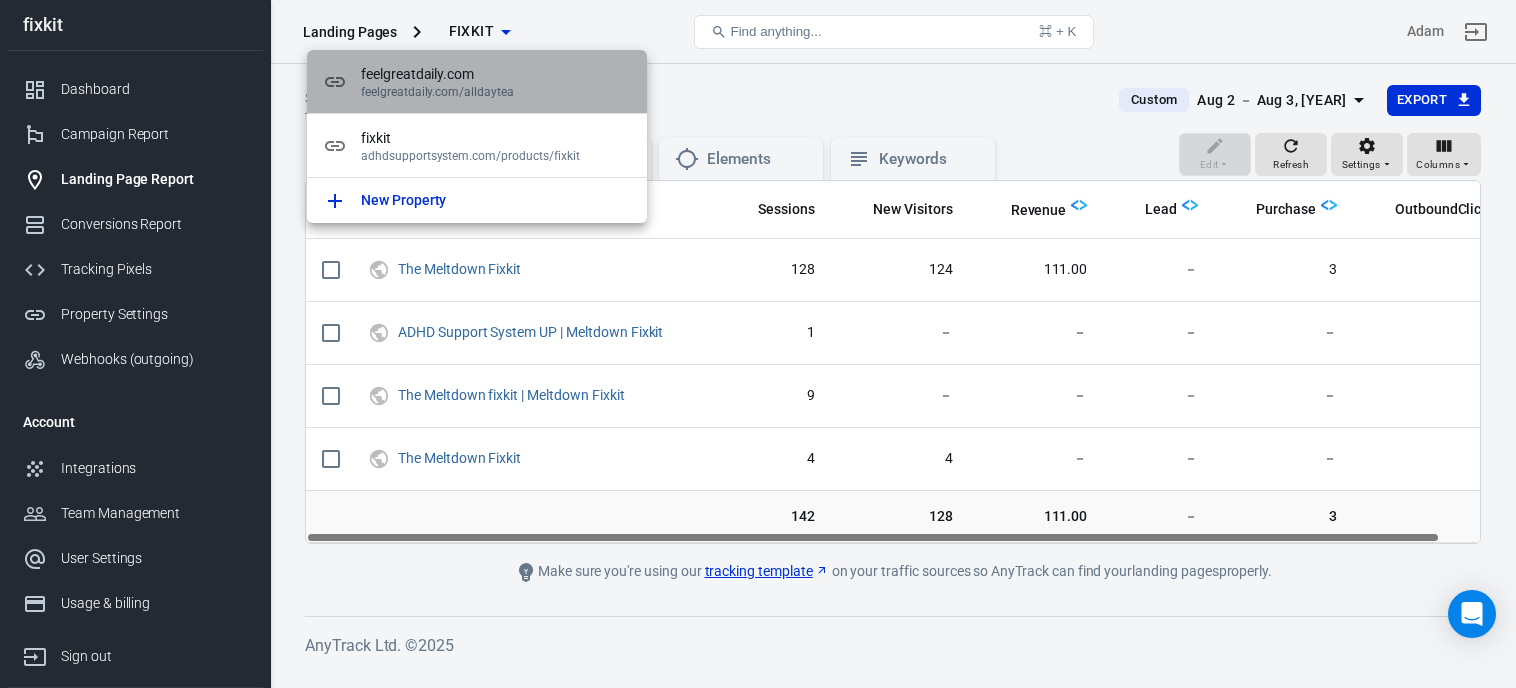 click on "feelgreatdaily.com" at bounding box center (496, 74) 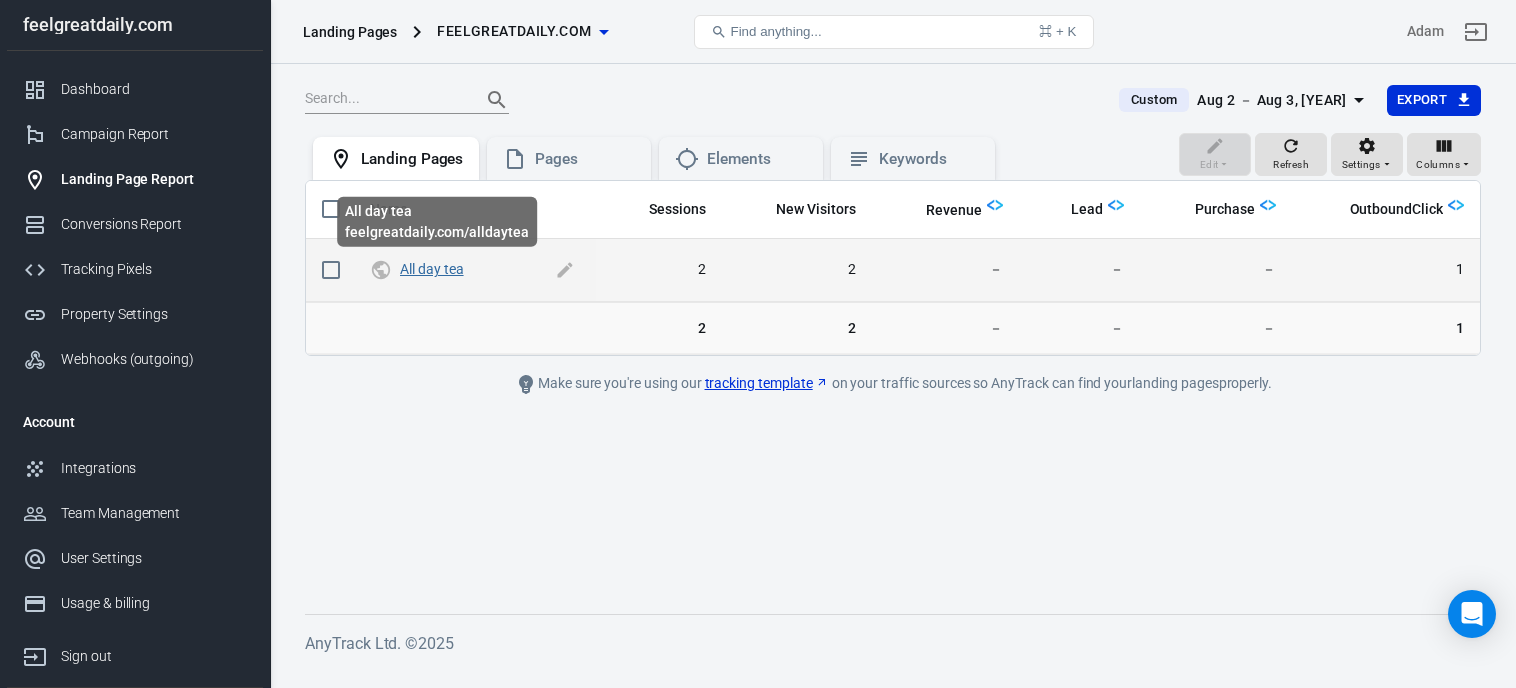 click on "All day tea" at bounding box center [432, 269] 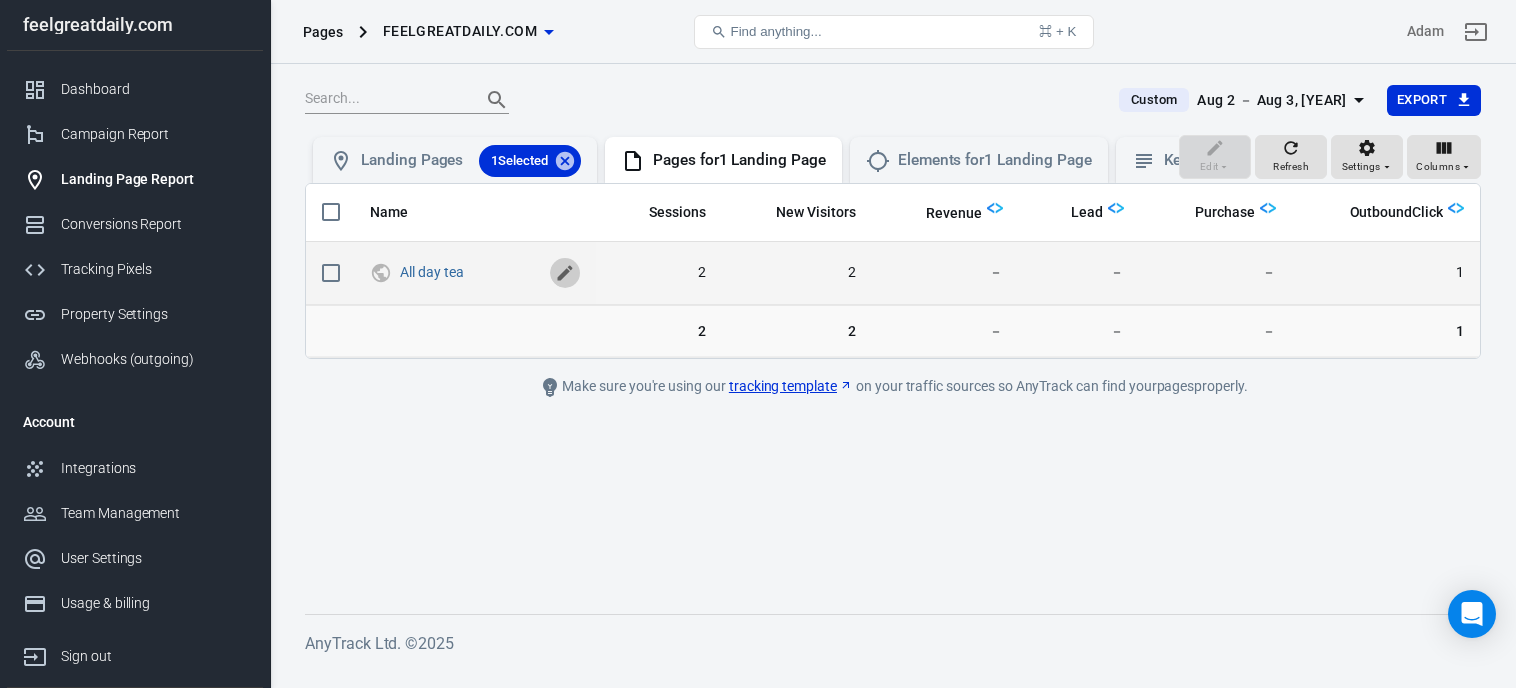 click 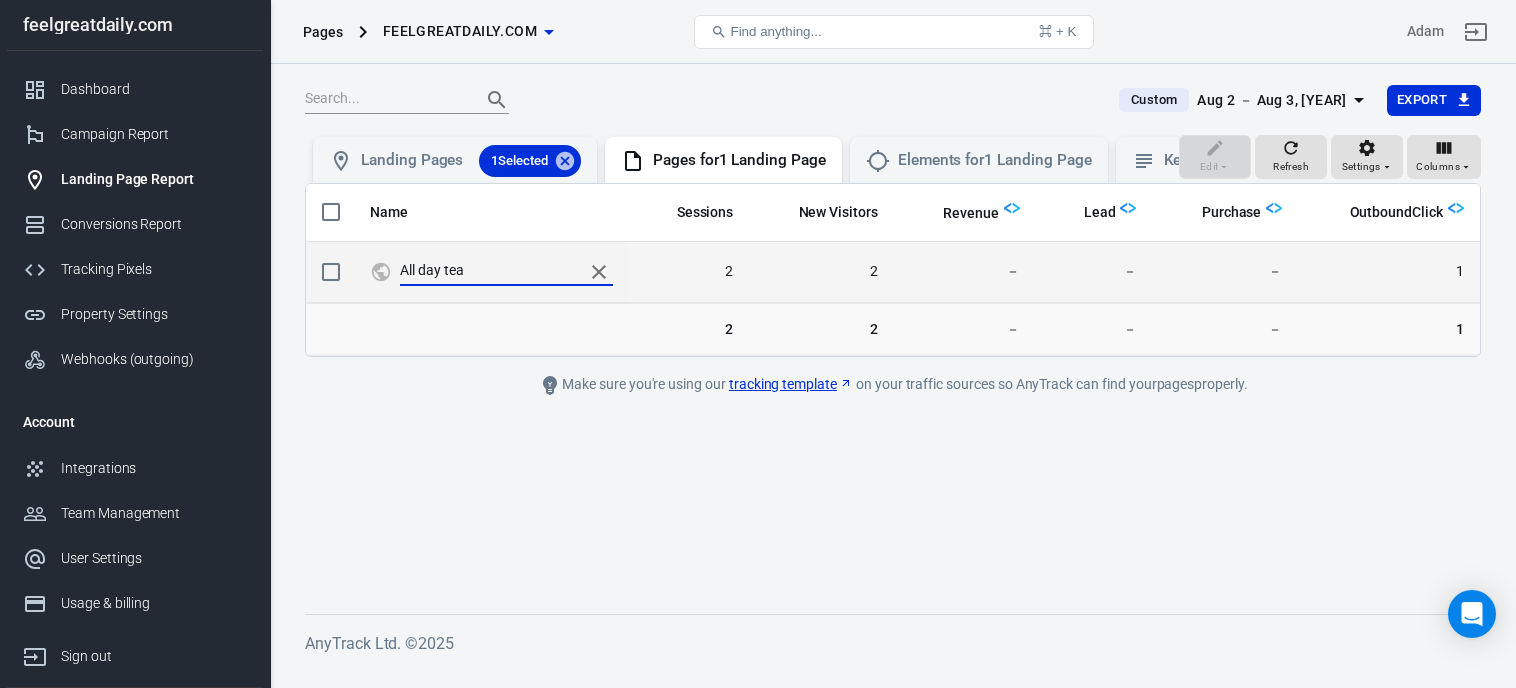 click on "All day tea" at bounding box center (487, 272) 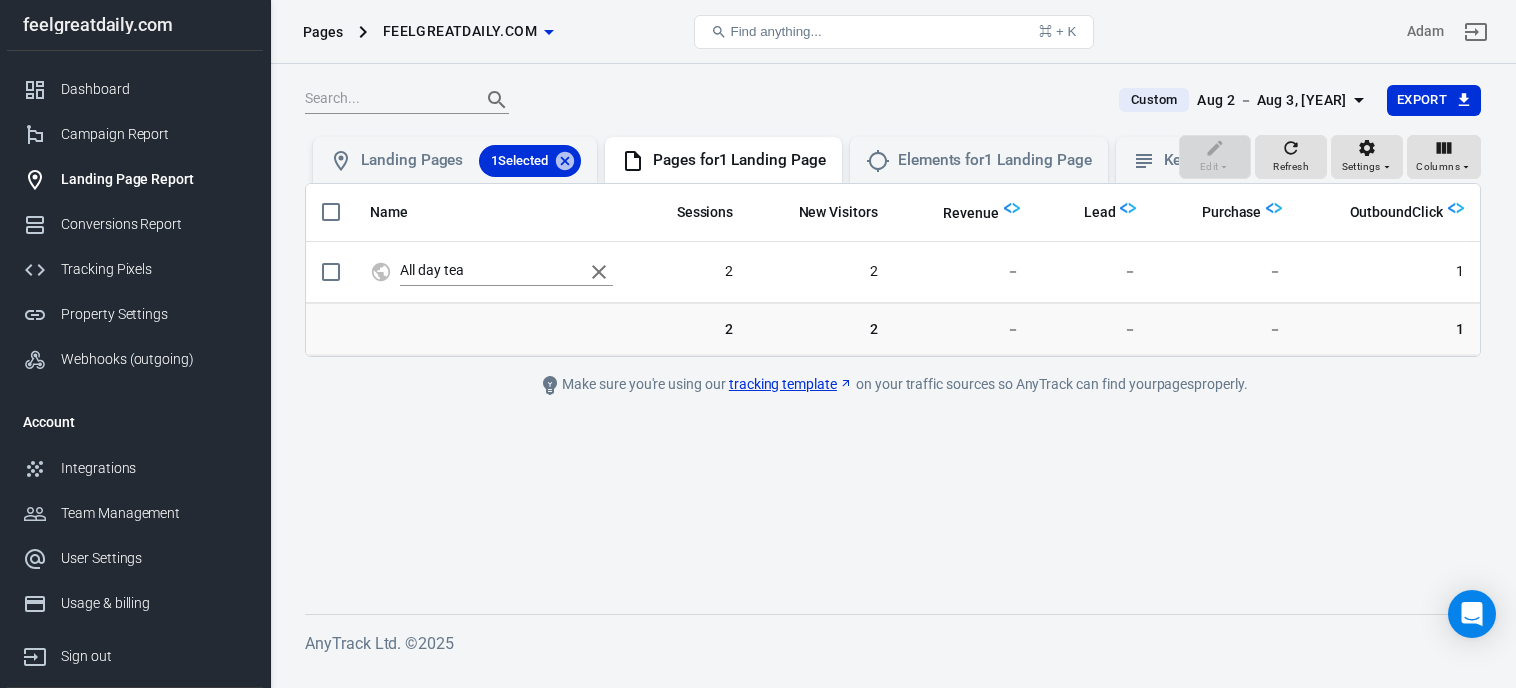 click on "Name" at bounding box center [491, 213] 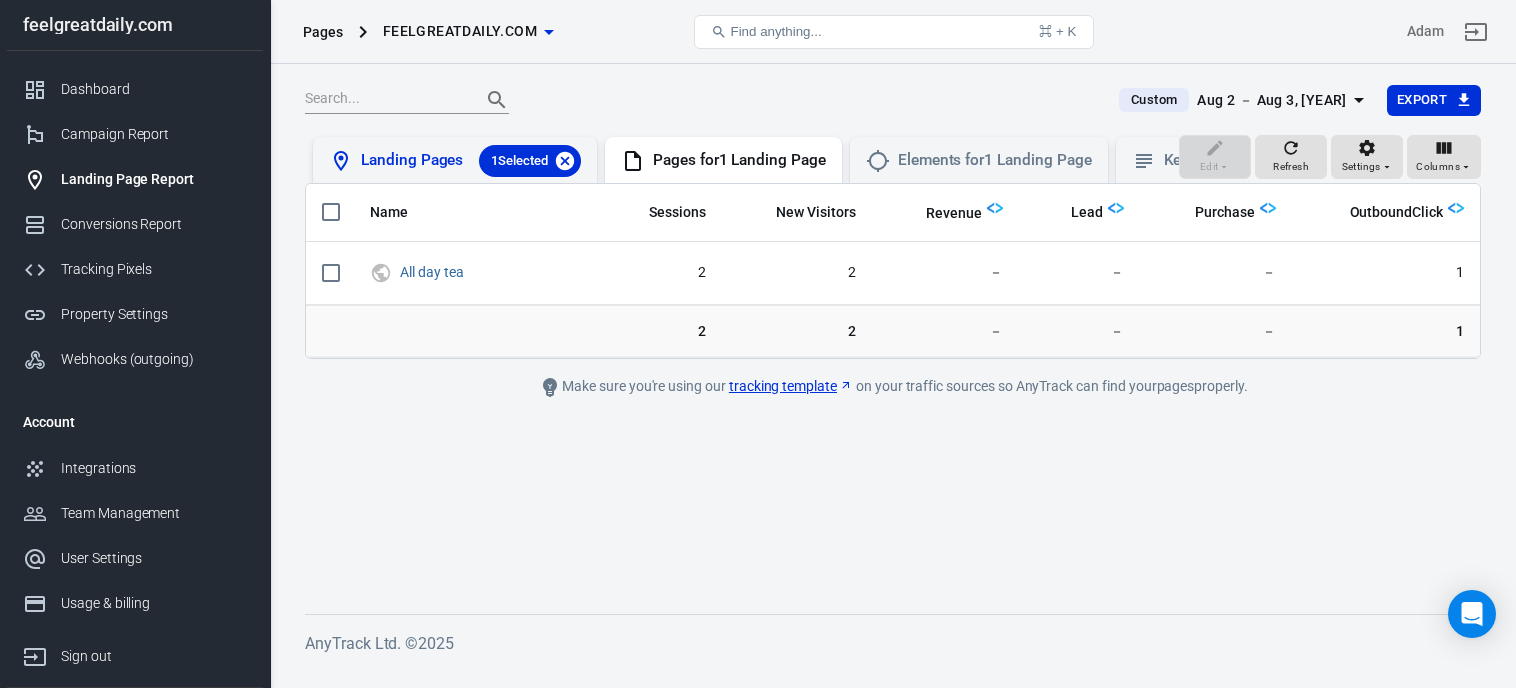 click 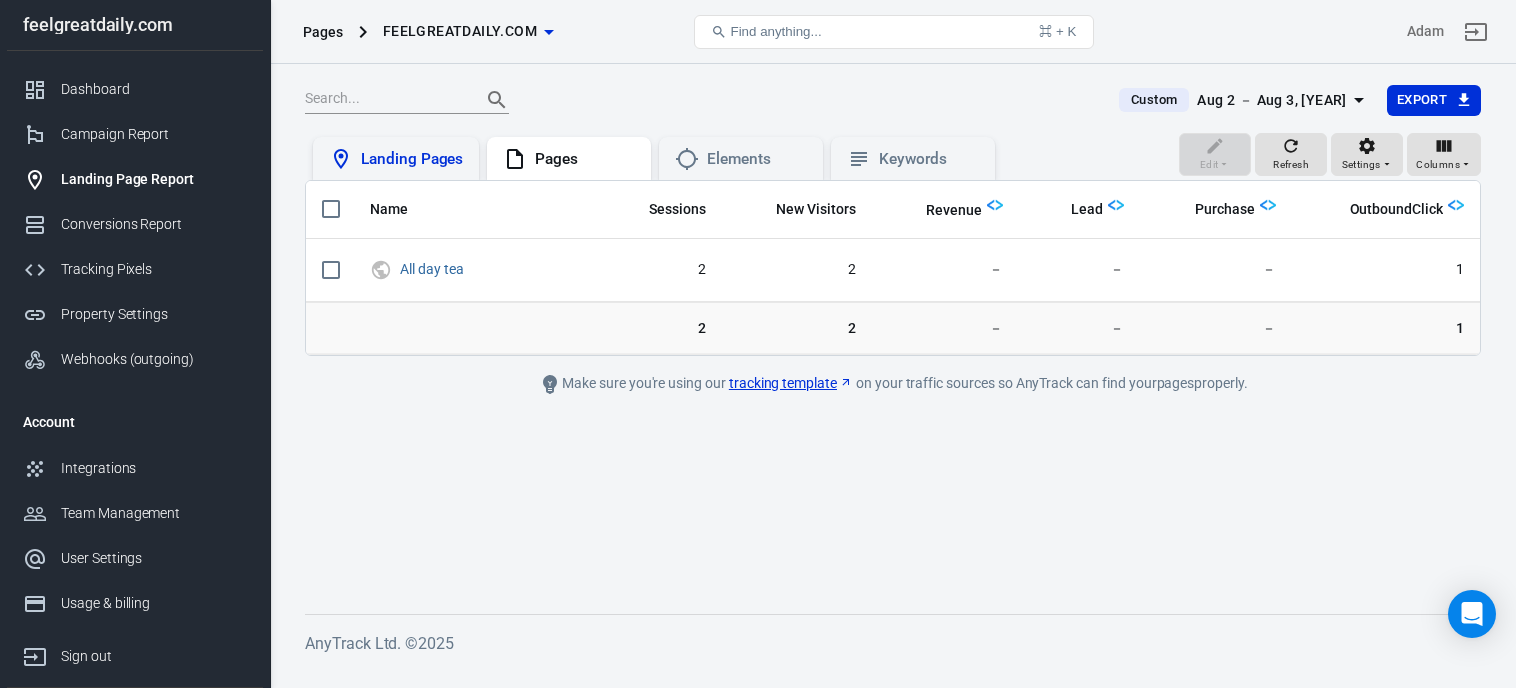 click on "Landing Pages" at bounding box center (412, 159) 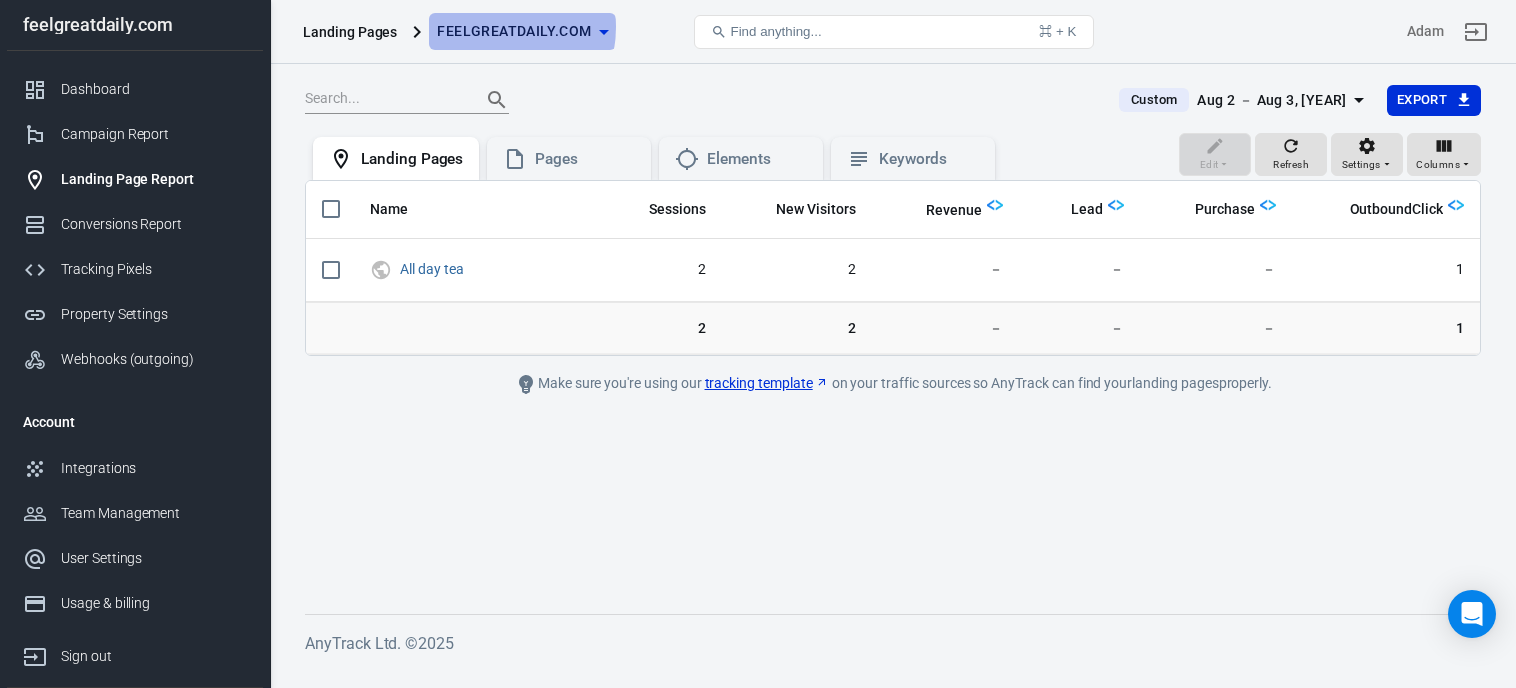 click on "feelgreatdaily.com" at bounding box center (514, 31) 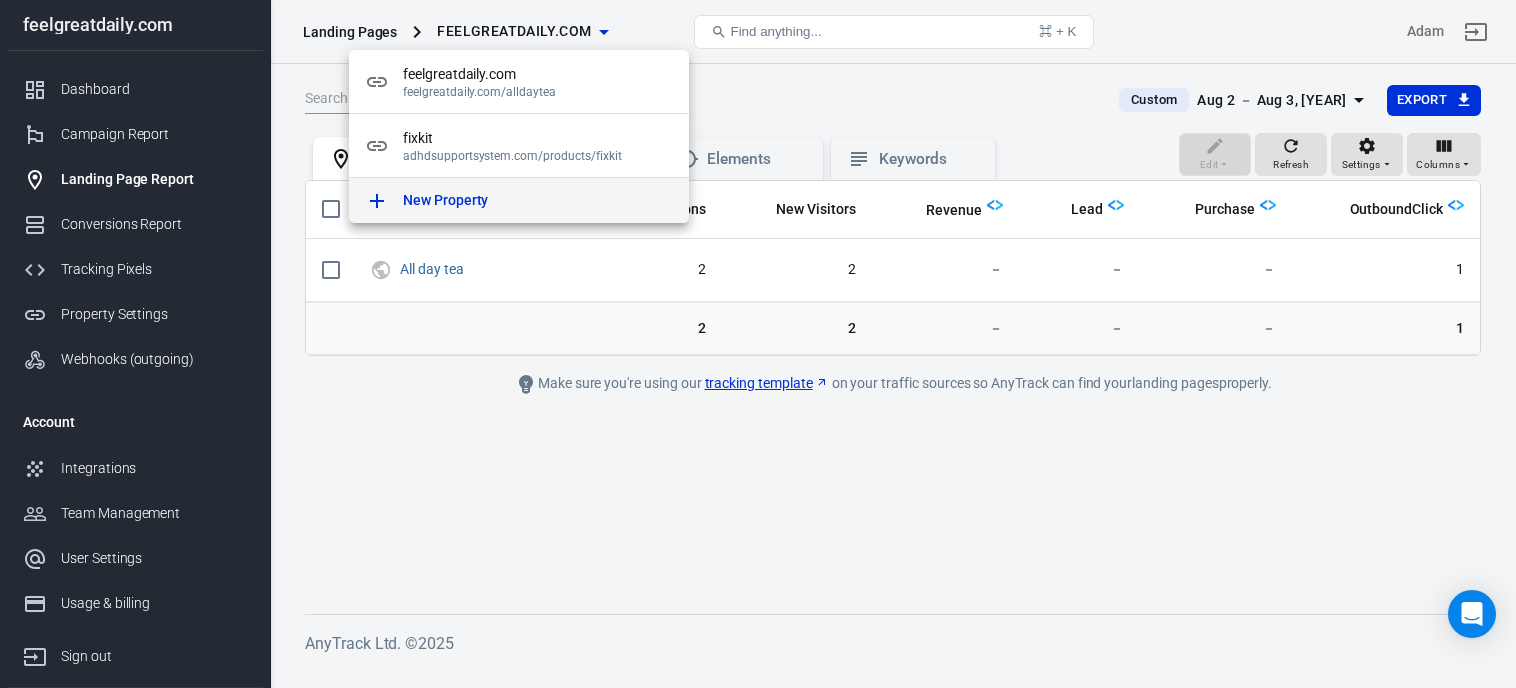 click on "New Property" at bounding box center (445, 200) 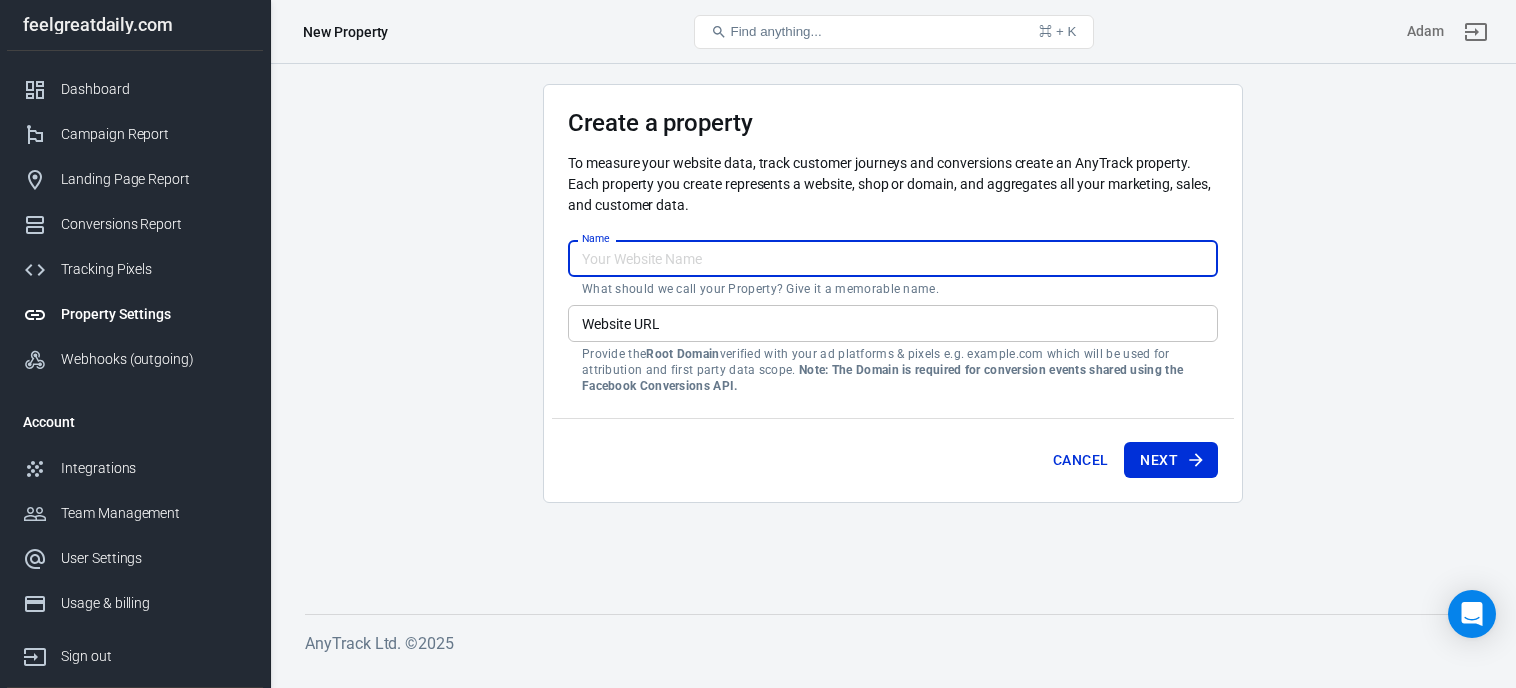 click on "Name" at bounding box center (893, 258) 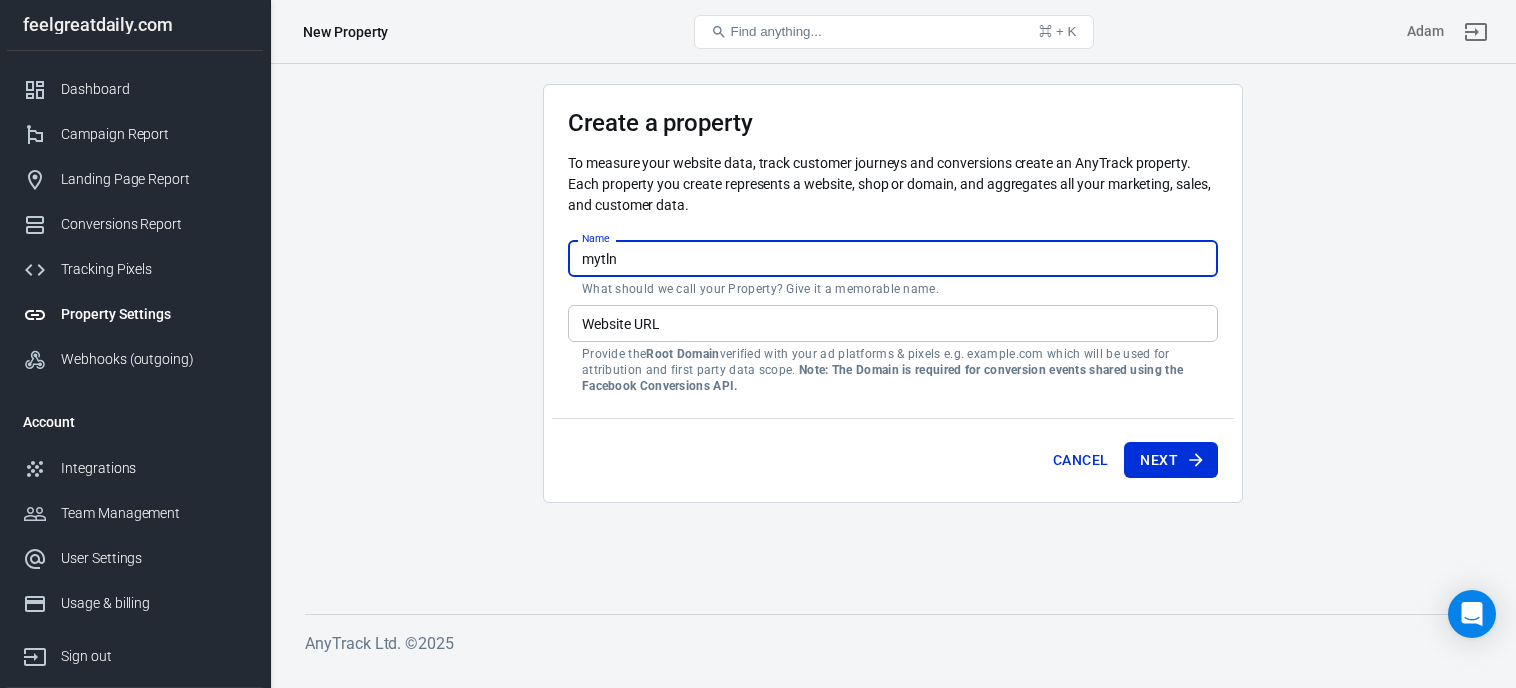 type on "mytln" 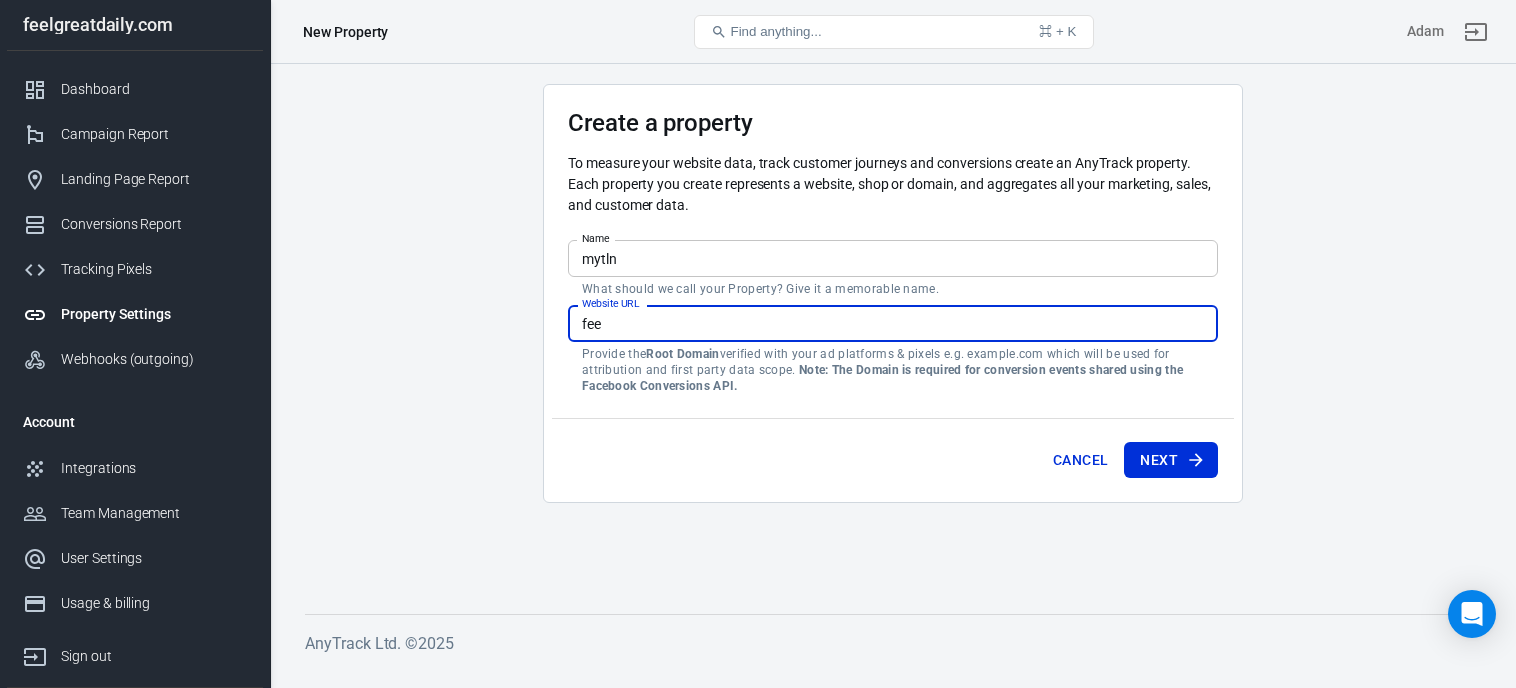 click on "fee" at bounding box center [893, 323] 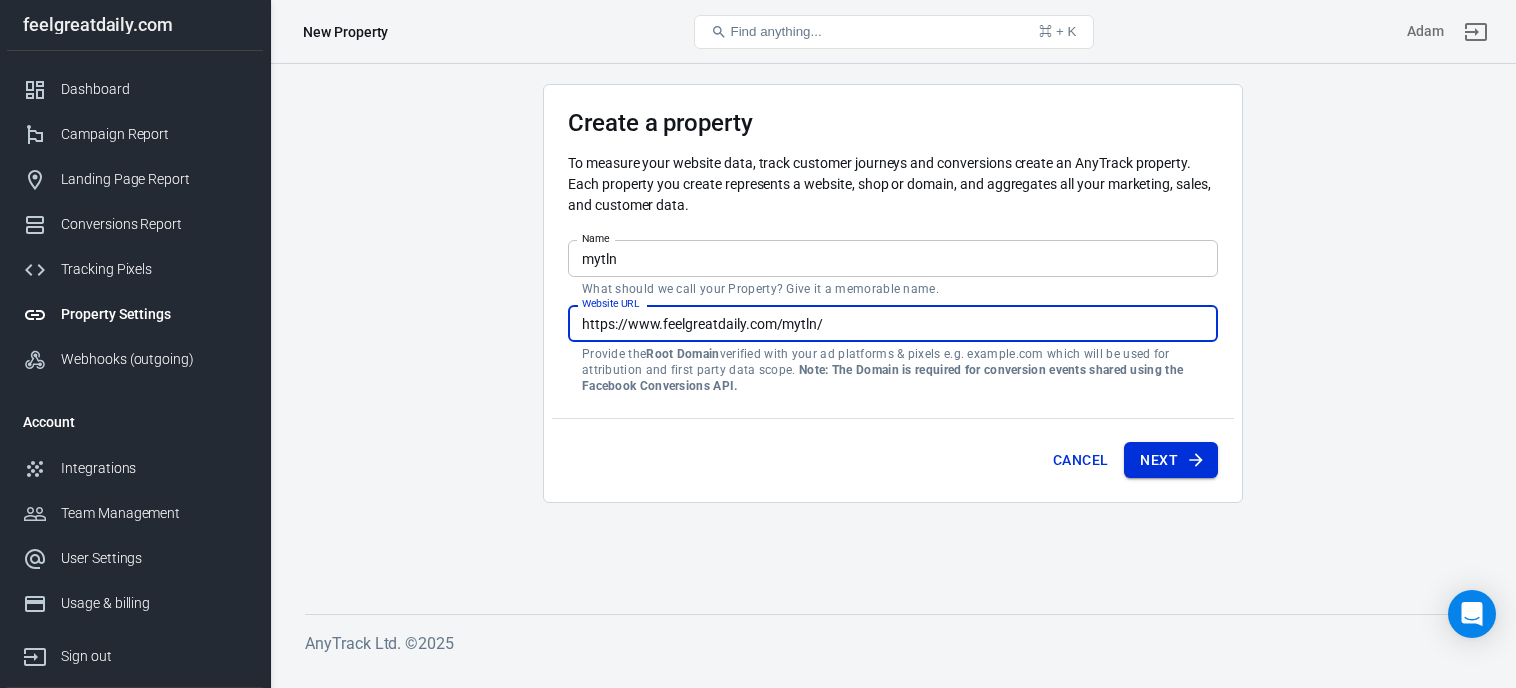type on "https://www.feelgreatdaily.com/mytln/" 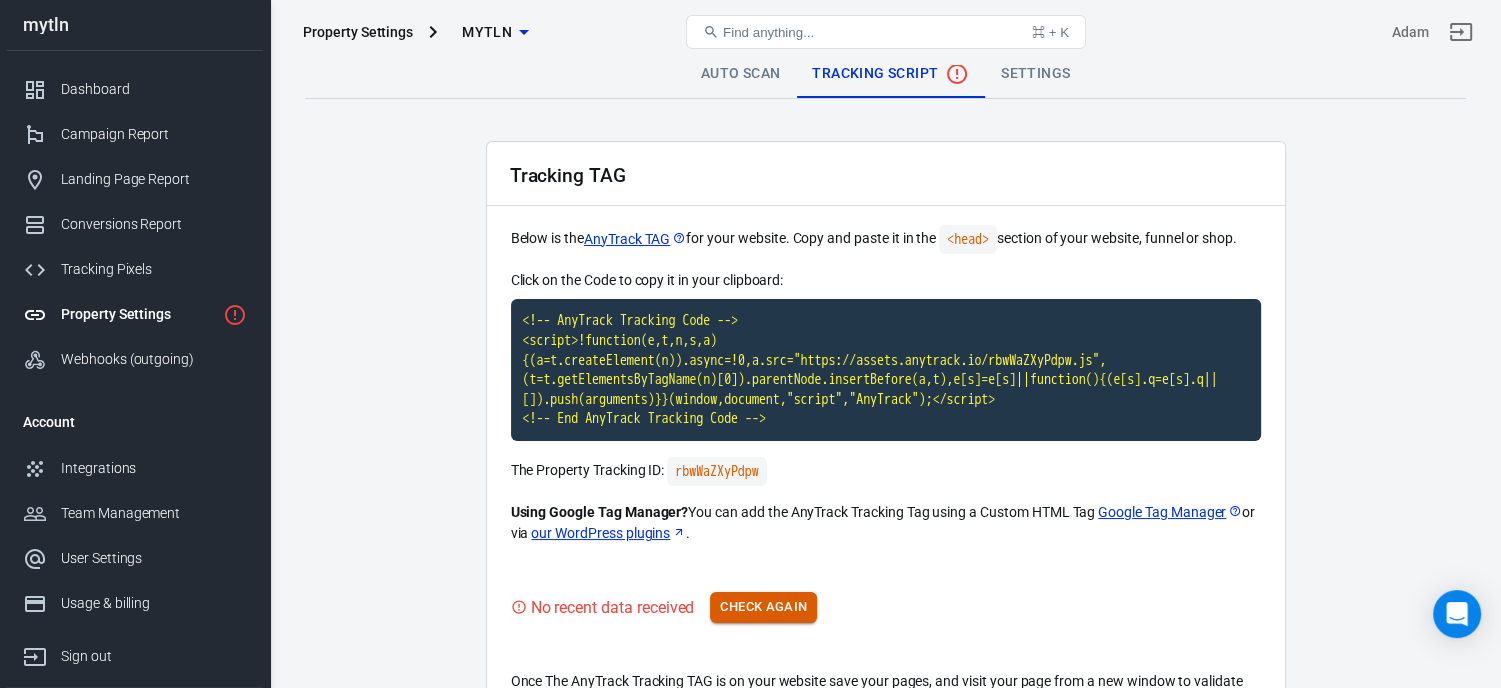click on "Check Again" at bounding box center (763, 607) 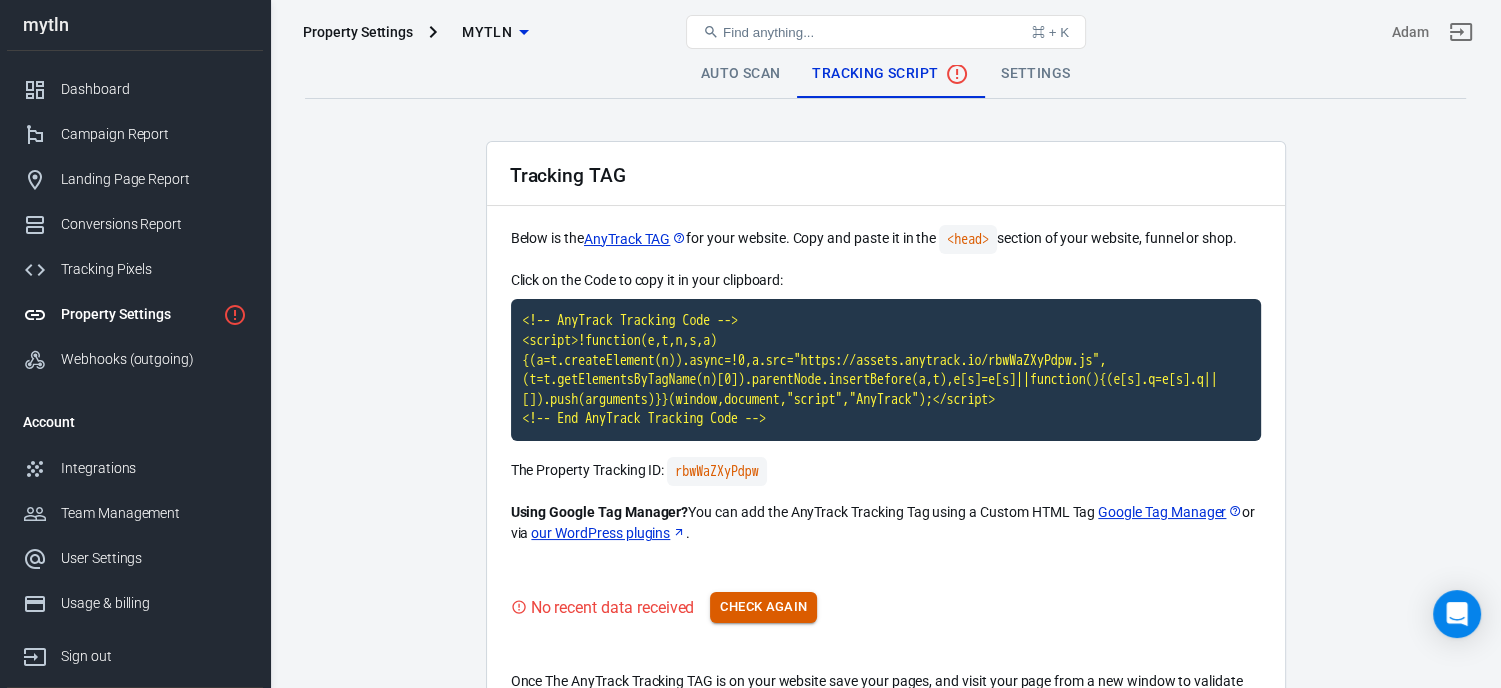 click on "Check Again" at bounding box center (763, 607) 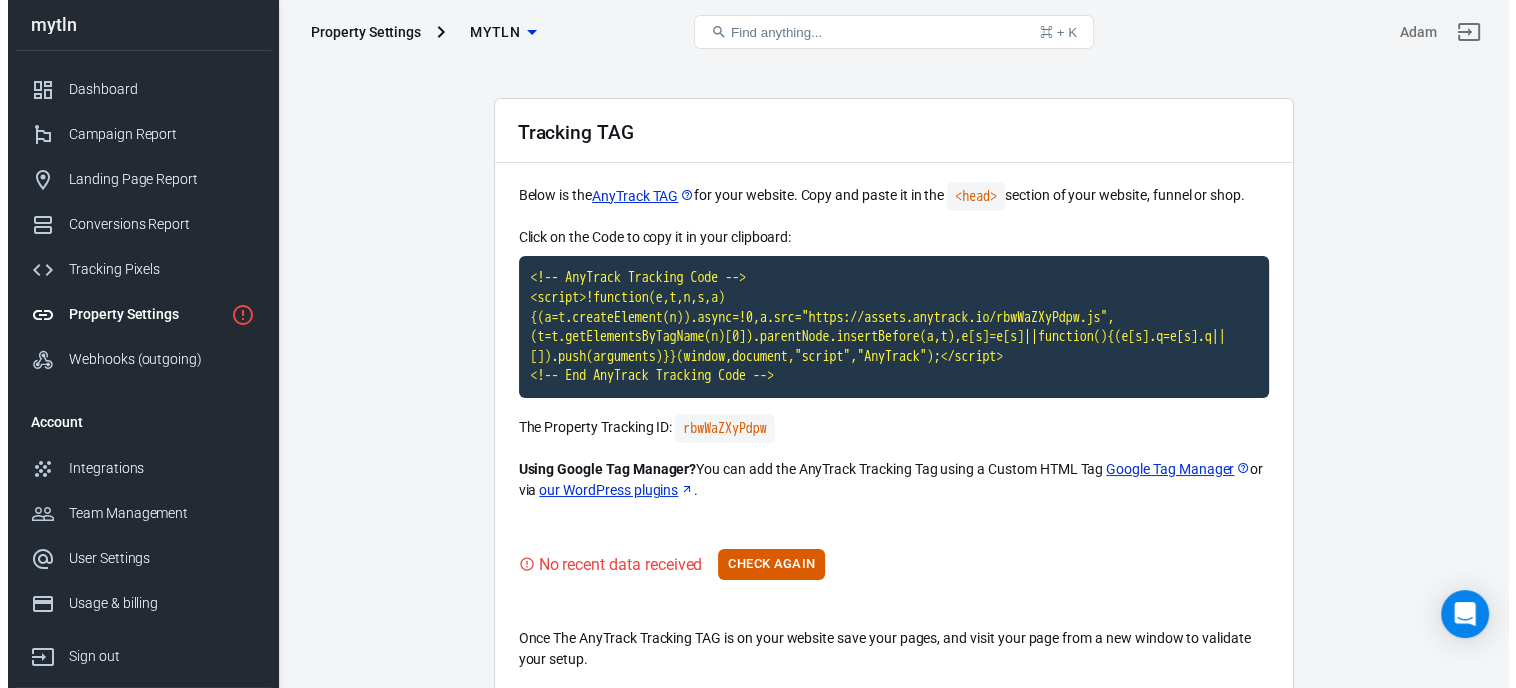 scroll, scrollTop: 0, scrollLeft: 0, axis: both 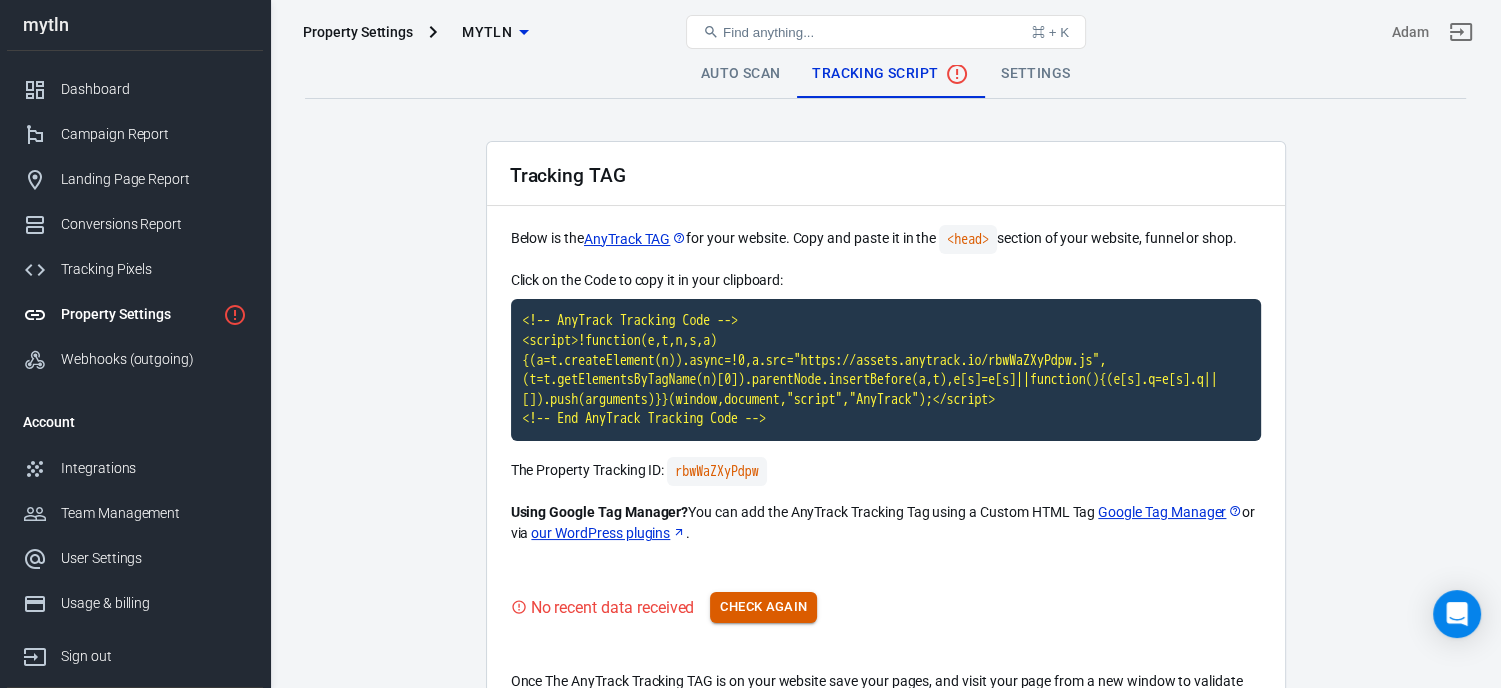 click on "Check Again" at bounding box center (763, 607) 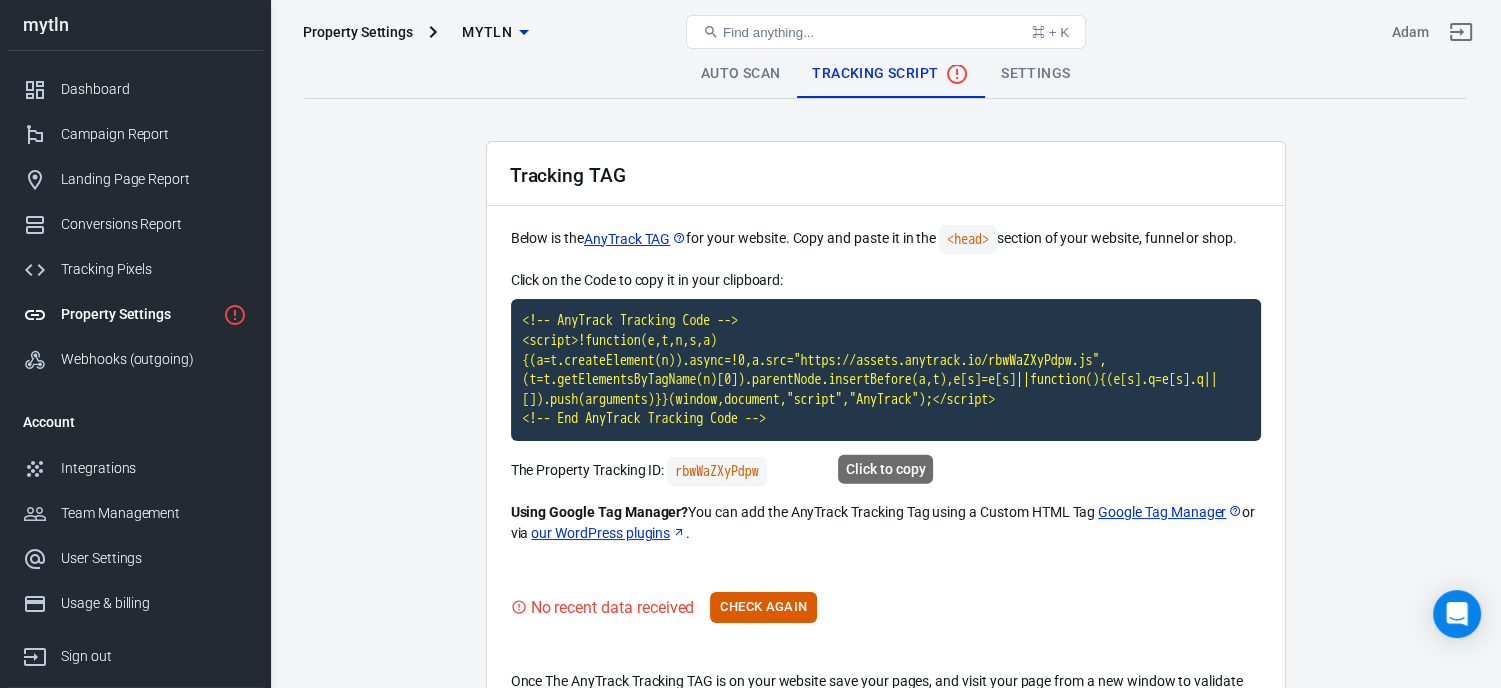 click on "<!-- AnyTrack Tracking Code -->
<script>!function(e,t,n,s,a){(a=t.createElement(n)).async=!0,a.src="https://assets.anytrack.io/rbwWaZXyPdpw.js",(t=t.getElementsByTagName(n)[0]).parentNode.insertBefore(a,t),e[s]=e[s]||function(){(e[s].q=e[s].q||[]).push(arguments)}}(window,document,"script","AnyTrack");</script>
<!-- End AnyTrack Tracking Code -->" at bounding box center [886, 370] 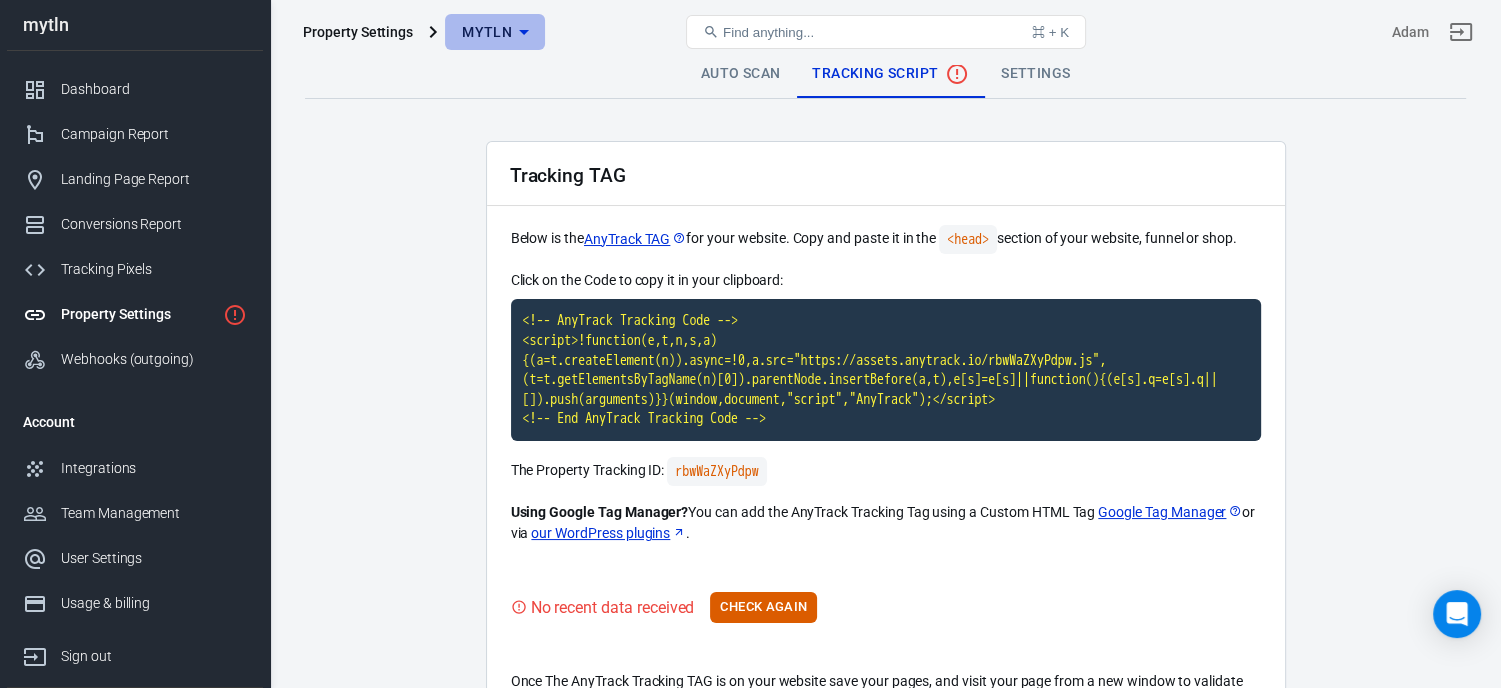 click on "mytln" at bounding box center (487, 32) 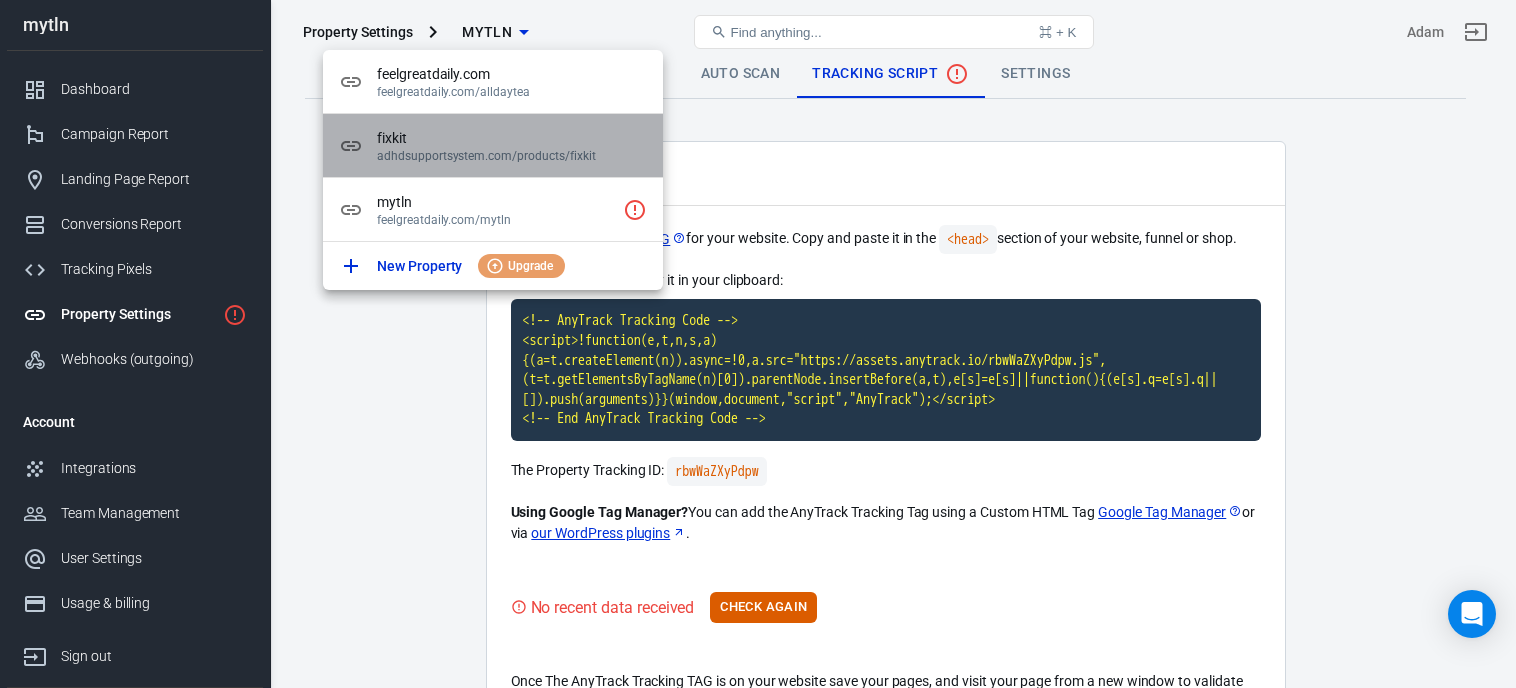 click on "fixkit" at bounding box center [512, 138] 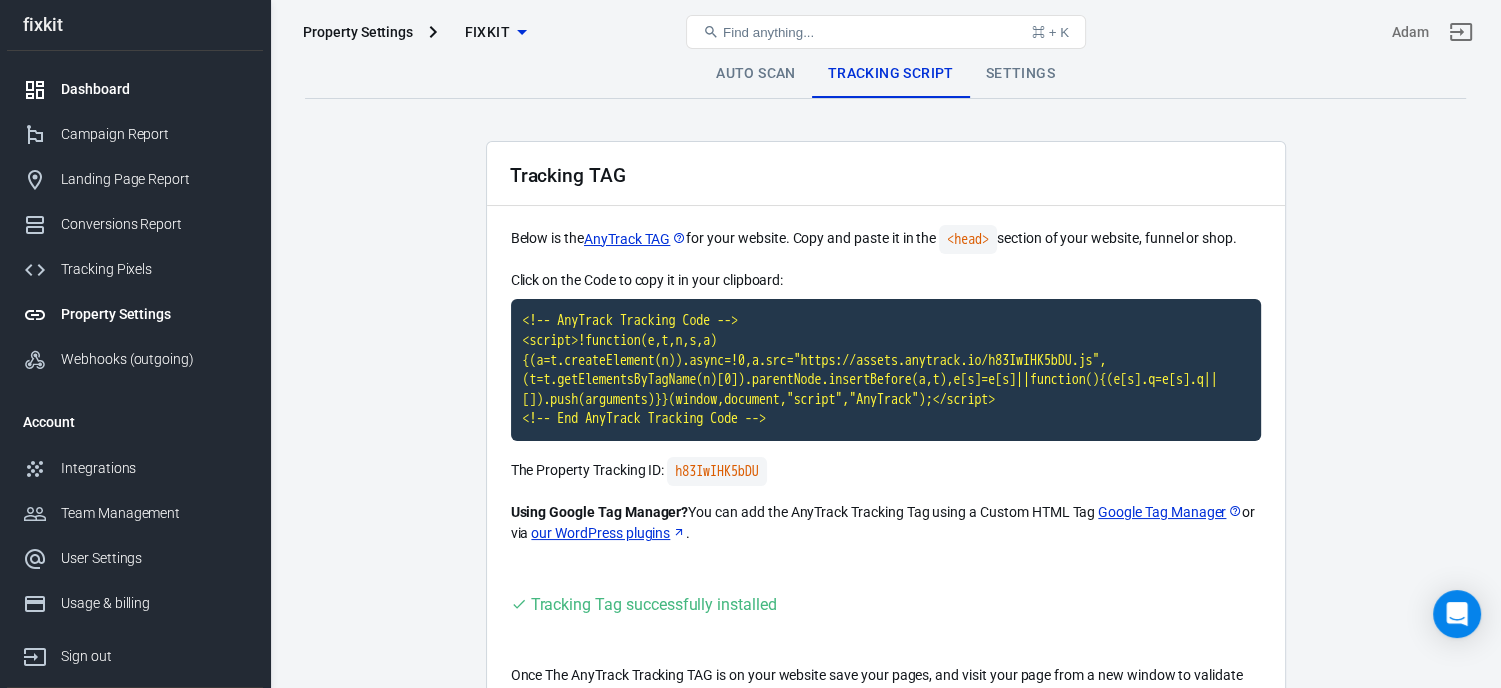 click on "Dashboard" at bounding box center [154, 89] 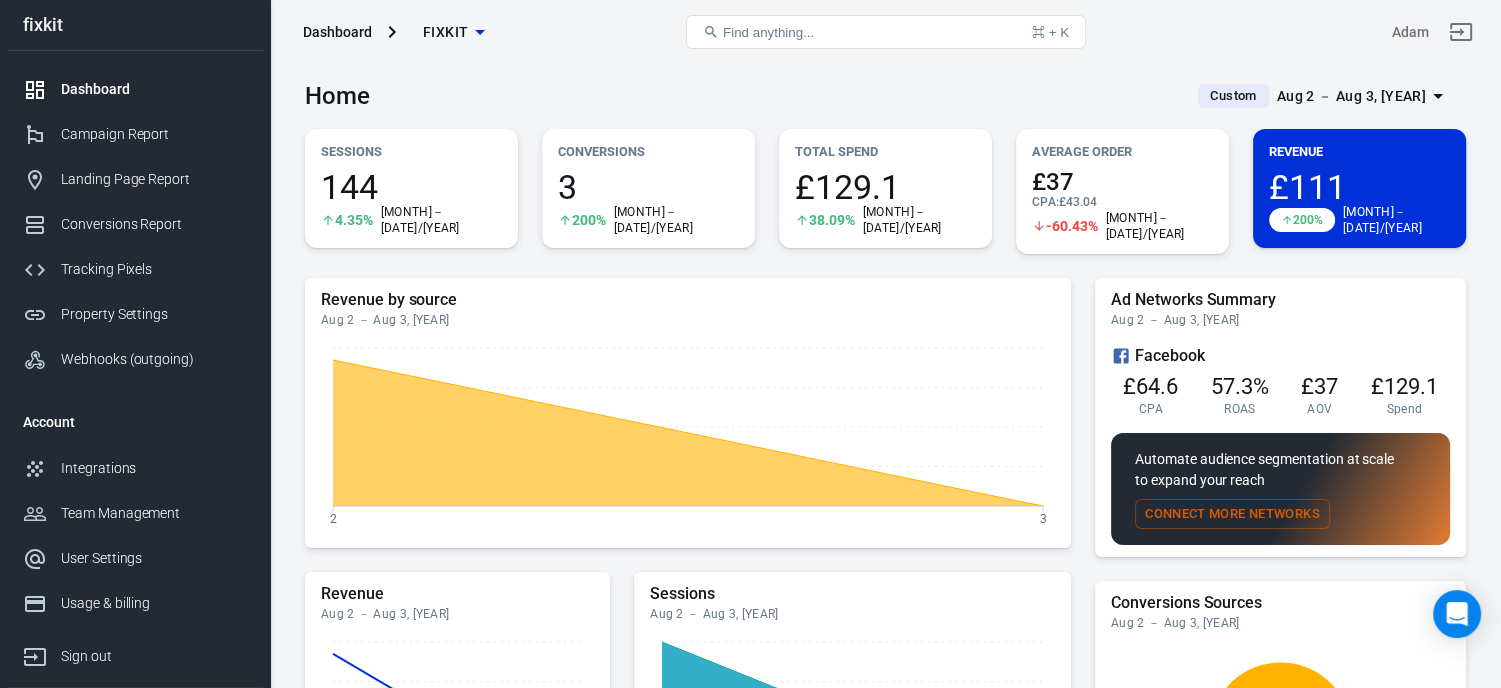 click on "fixkit" at bounding box center [445, 32] 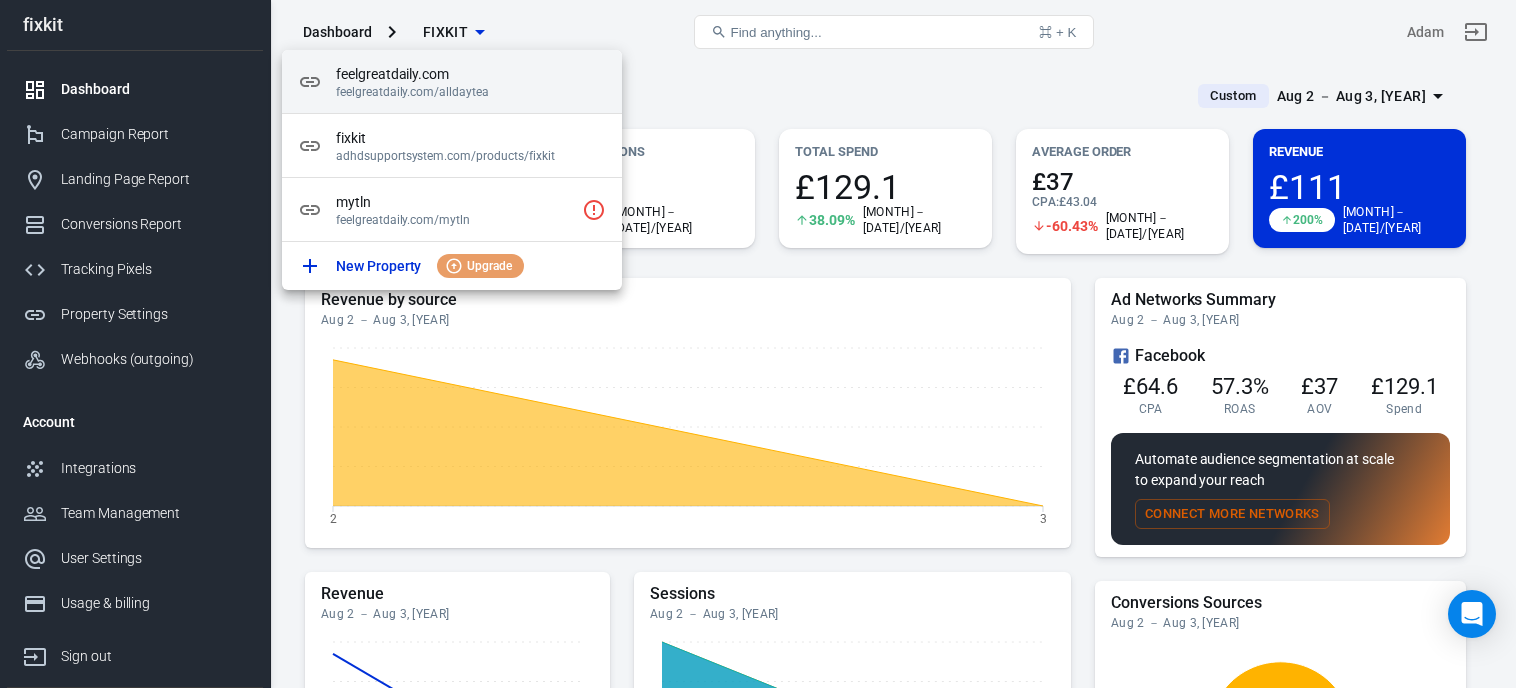 click on "feelgreatdaily.com" at bounding box center [471, 74] 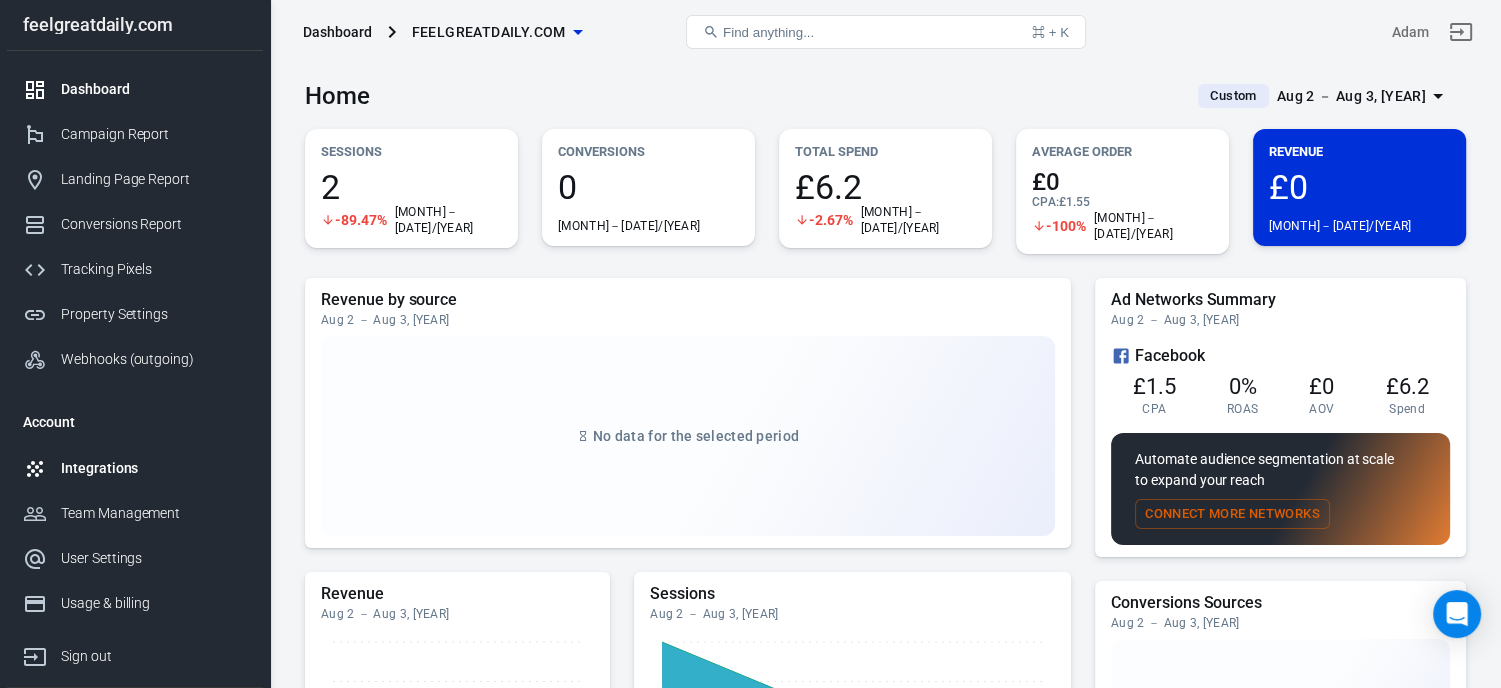 click on "Integrations" at bounding box center (154, 468) 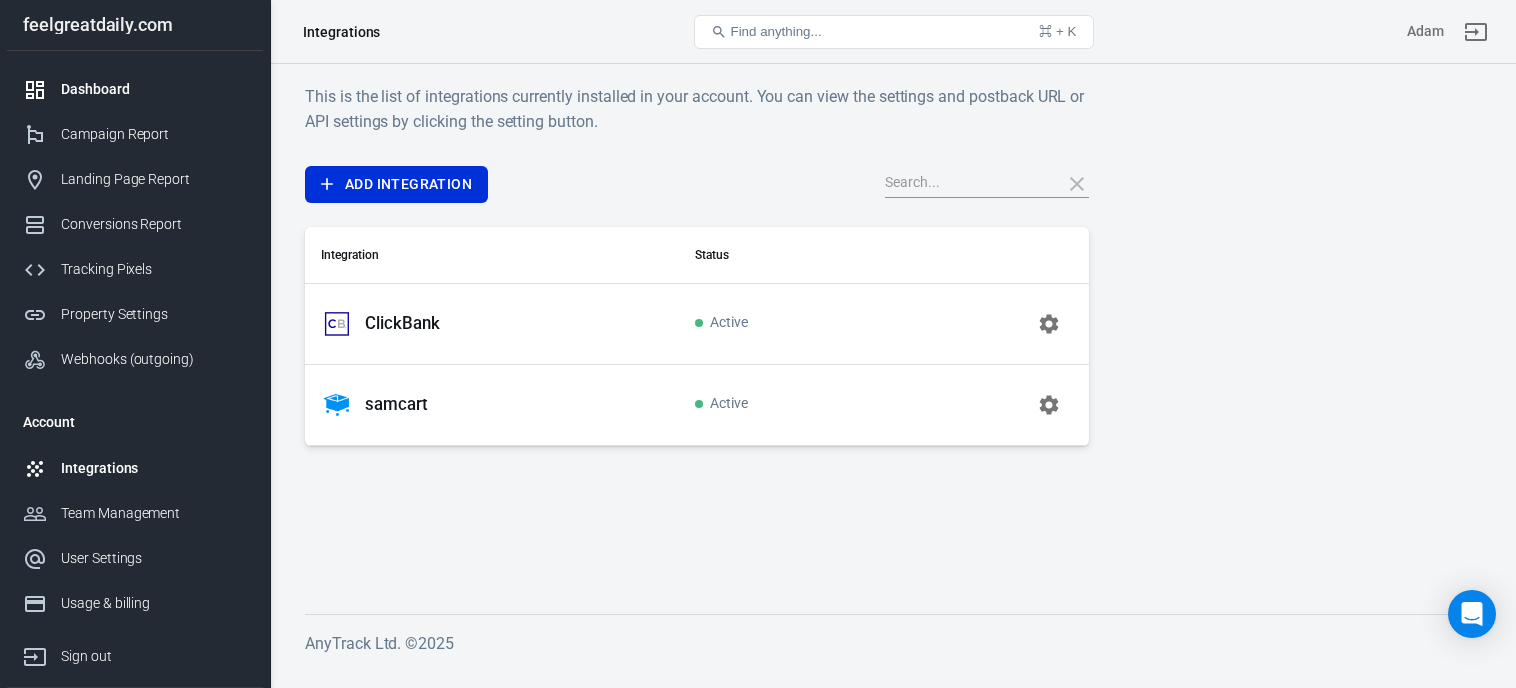 click on "Dashboard" at bounding box center [135, 89] 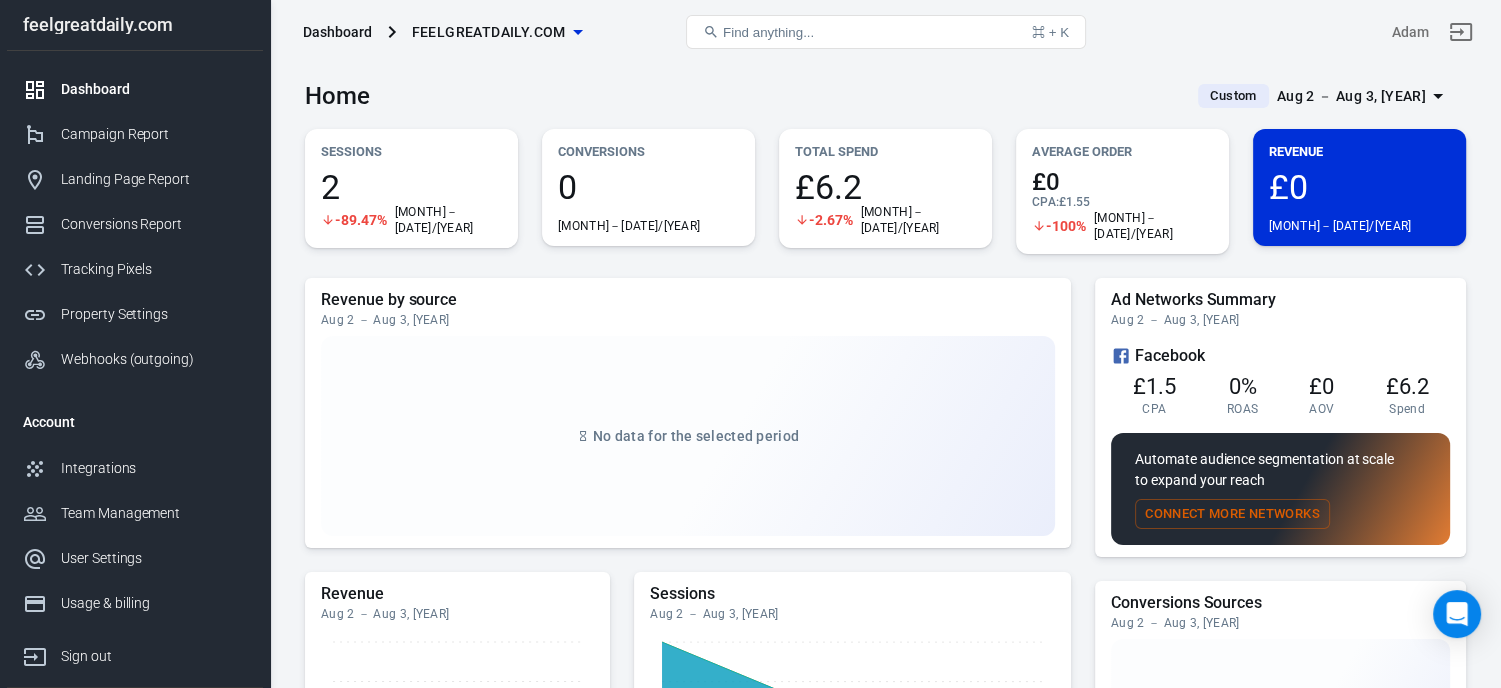 click on "feelgreatdaily.com" at bounding box center [489, 32] 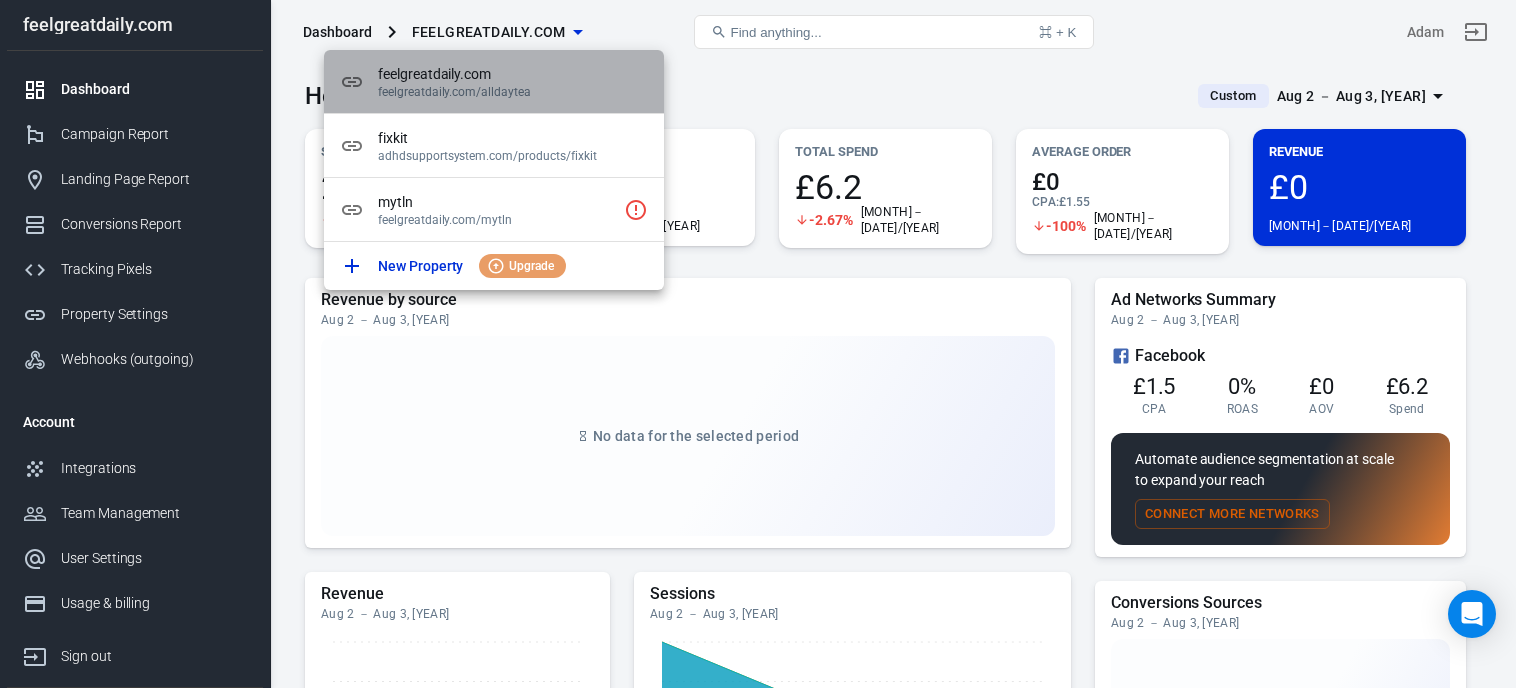click 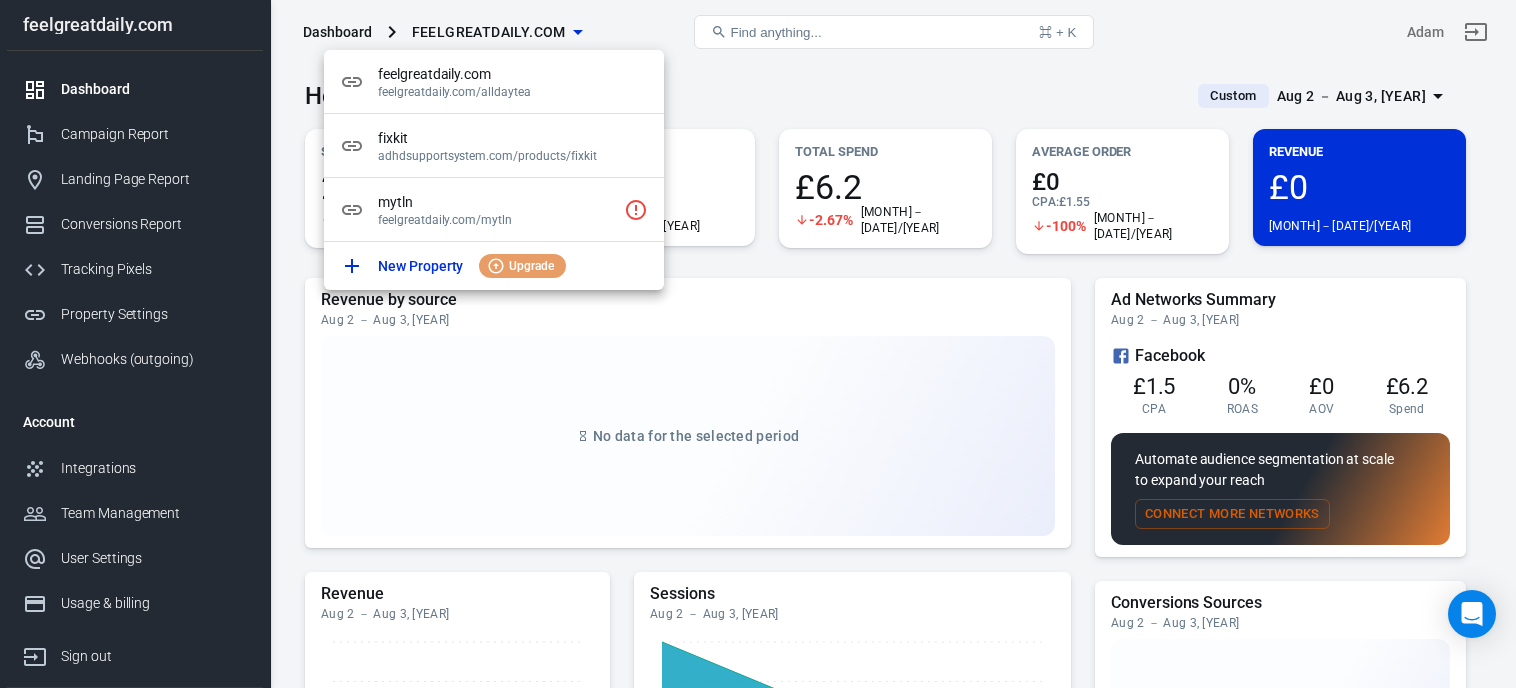 click at bounding box center (758, 344) 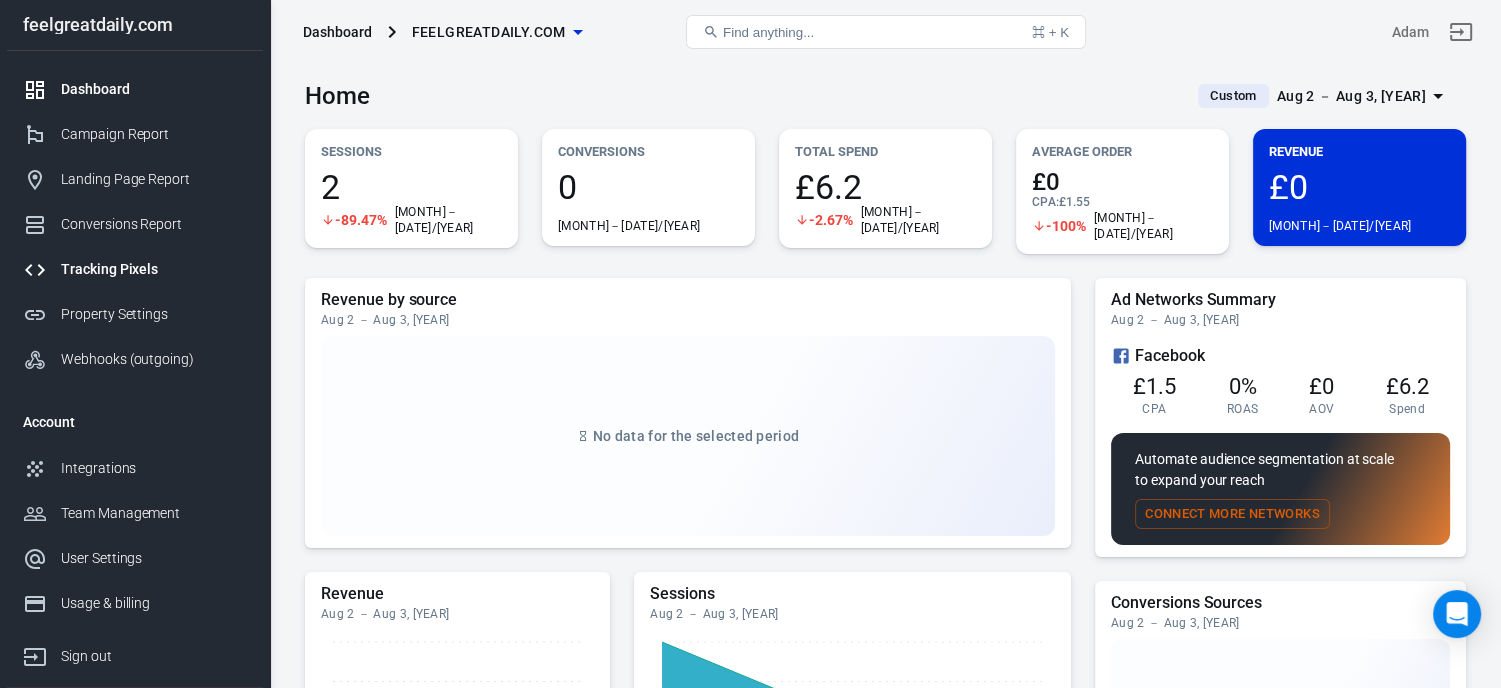 click on "Tracking Pixels" at bounding box center [135, 269] 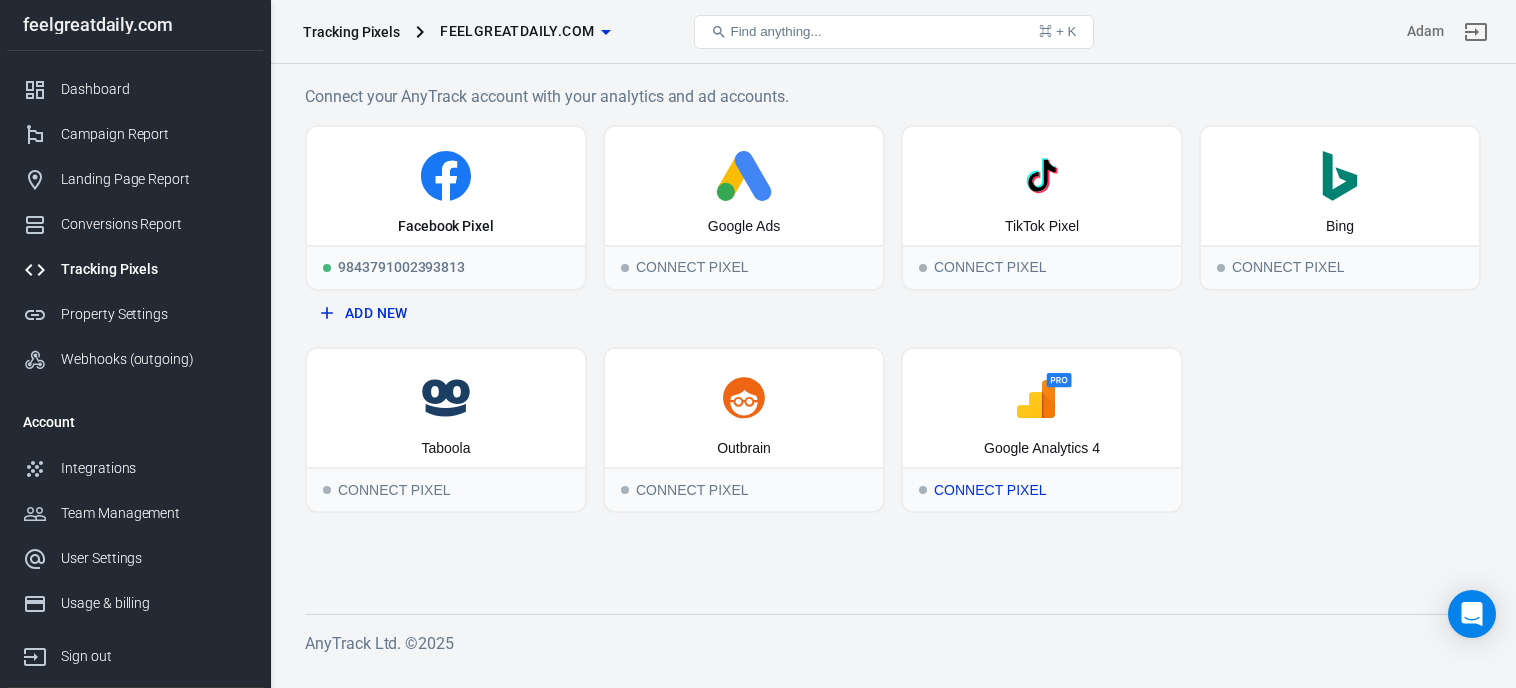 click on "Connect Pixel" at bounding box center (1042, 489) 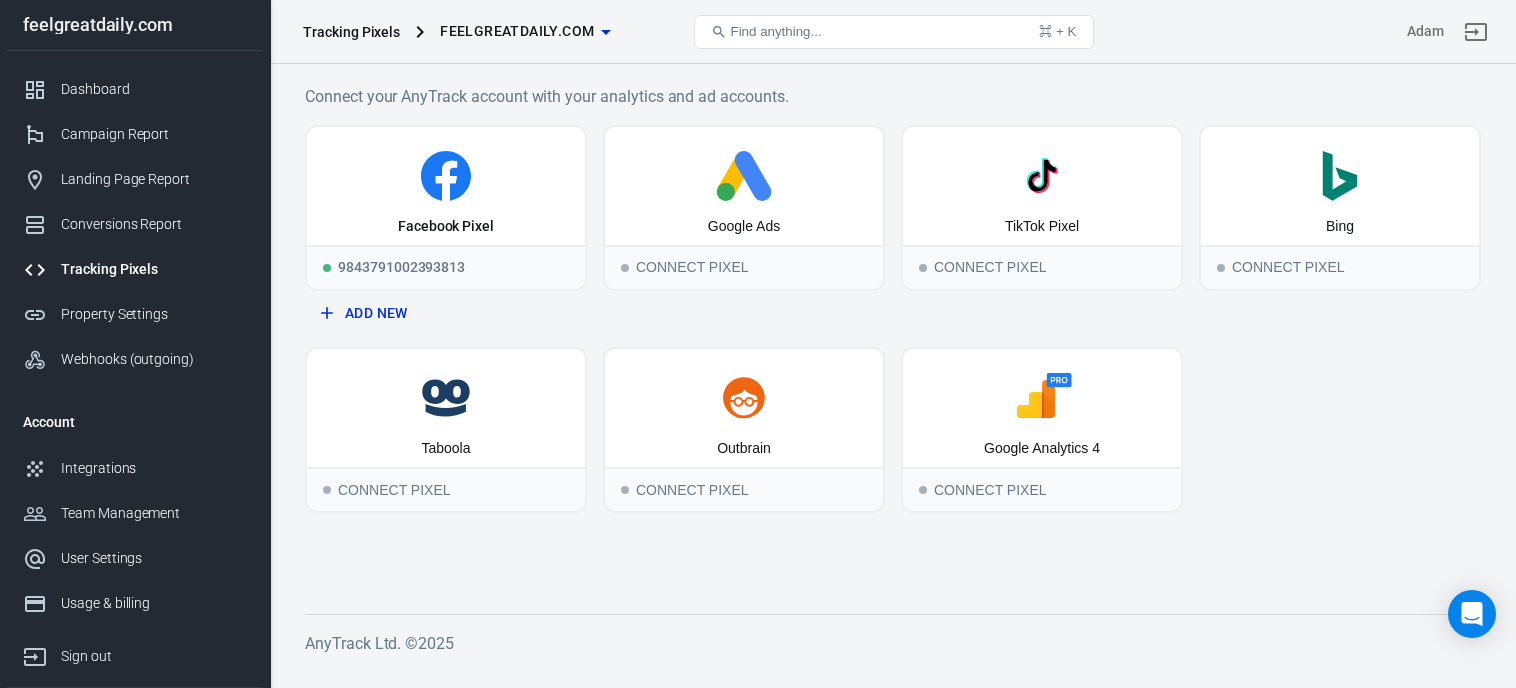 click on "feelgreatdaily.com" at bounding box center (517, 31) 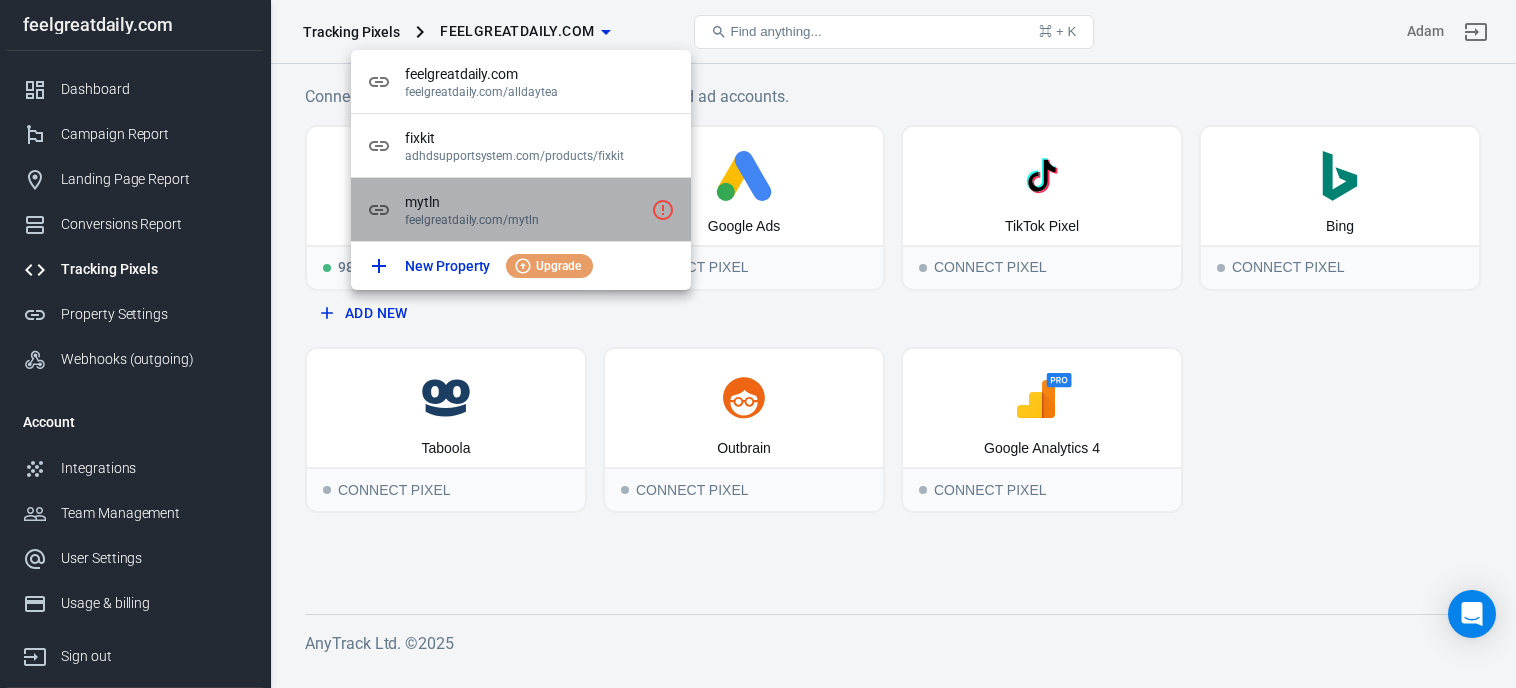 click on "mytln" at bounding box center [524, 202] 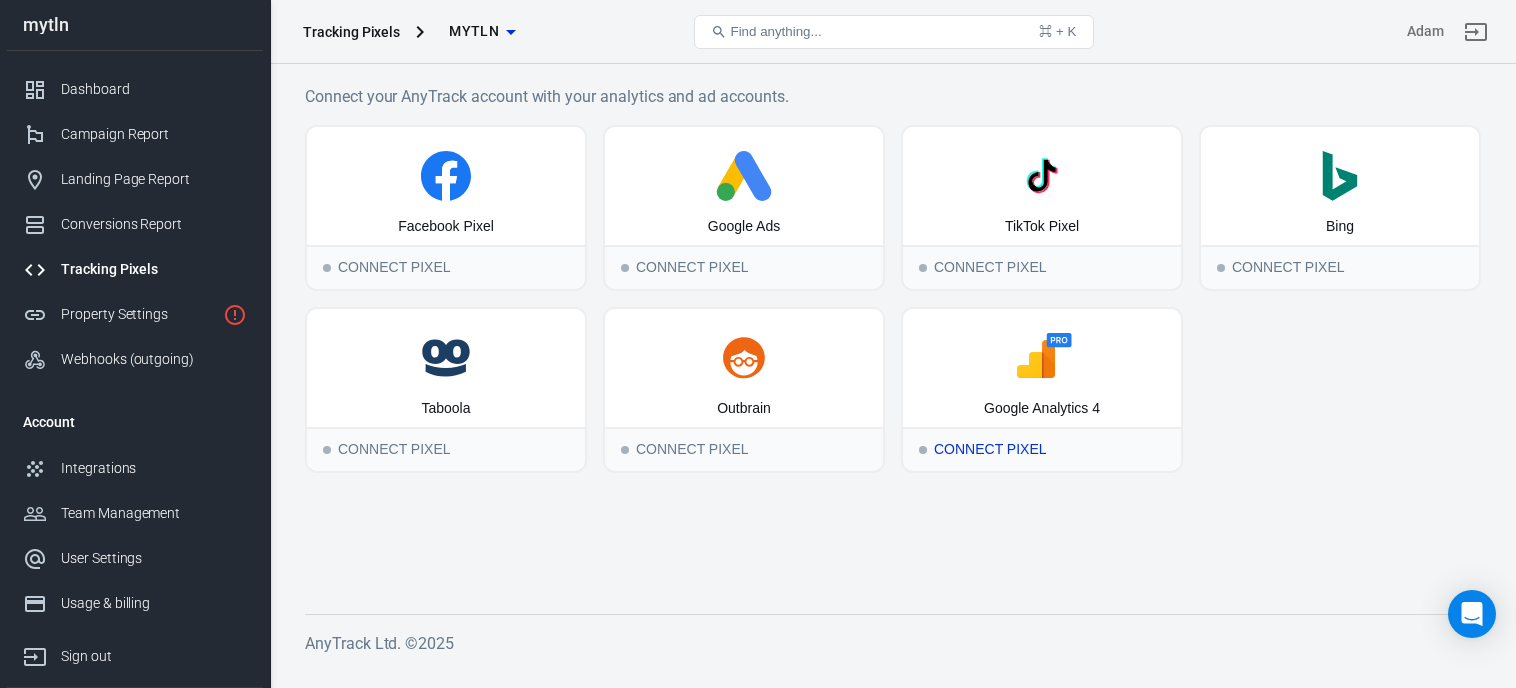 click 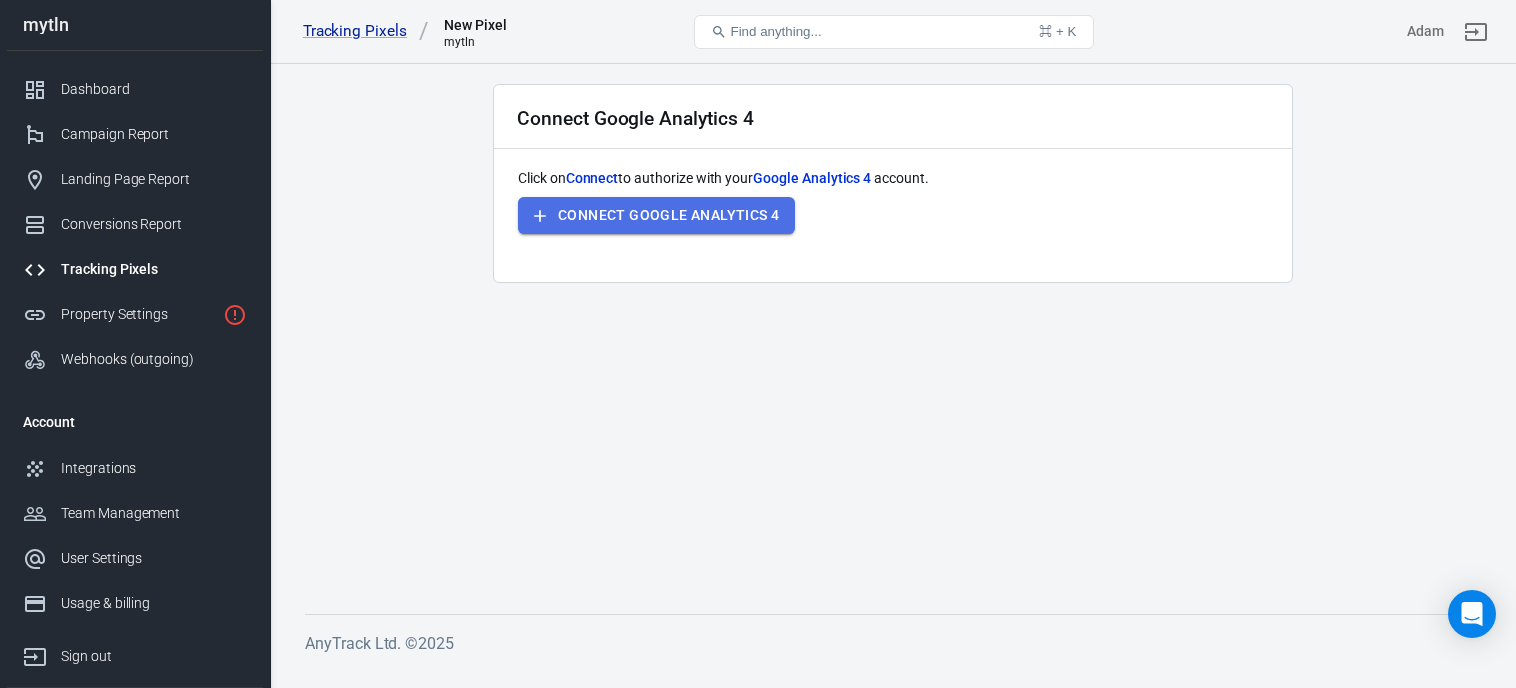 click on "Connect Google Analytics 4" at bounding box center (656, 215) 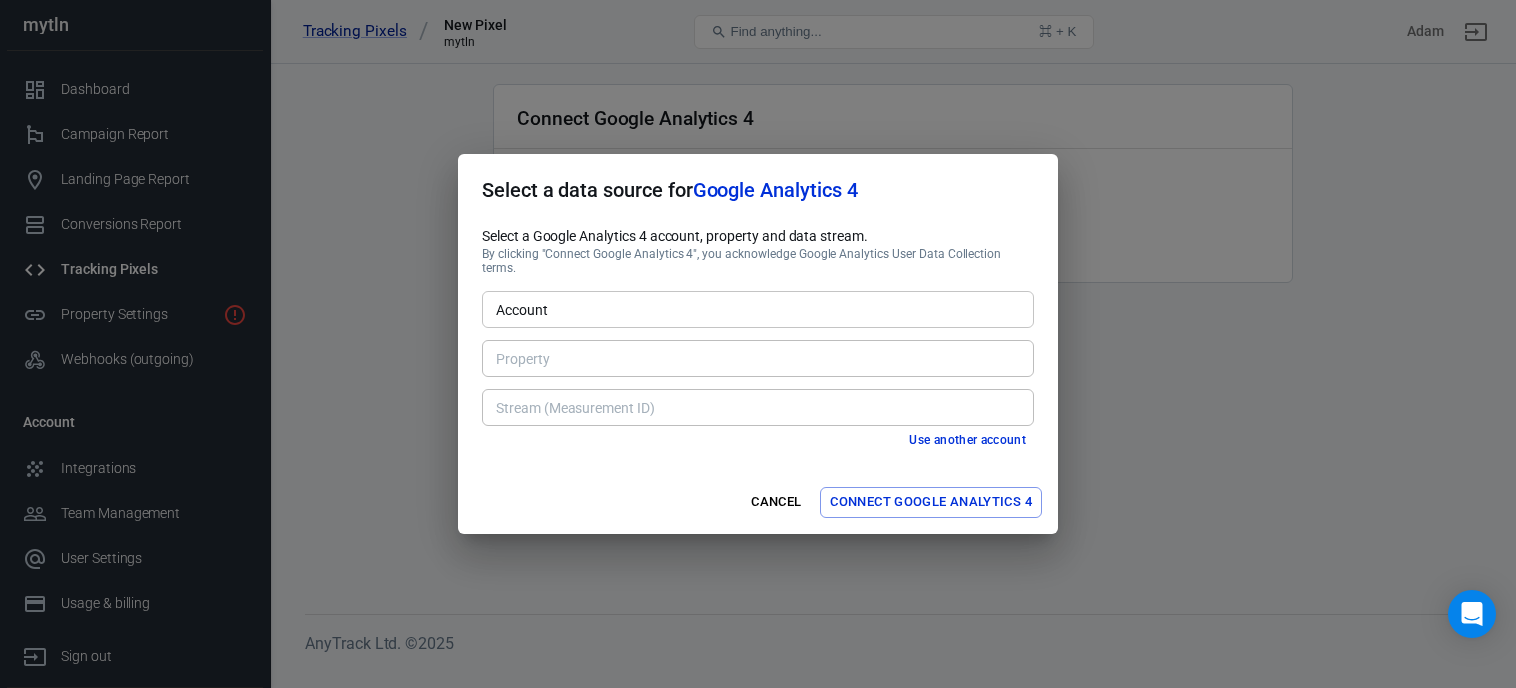 click on "Account" at bounding box center (756, 309) 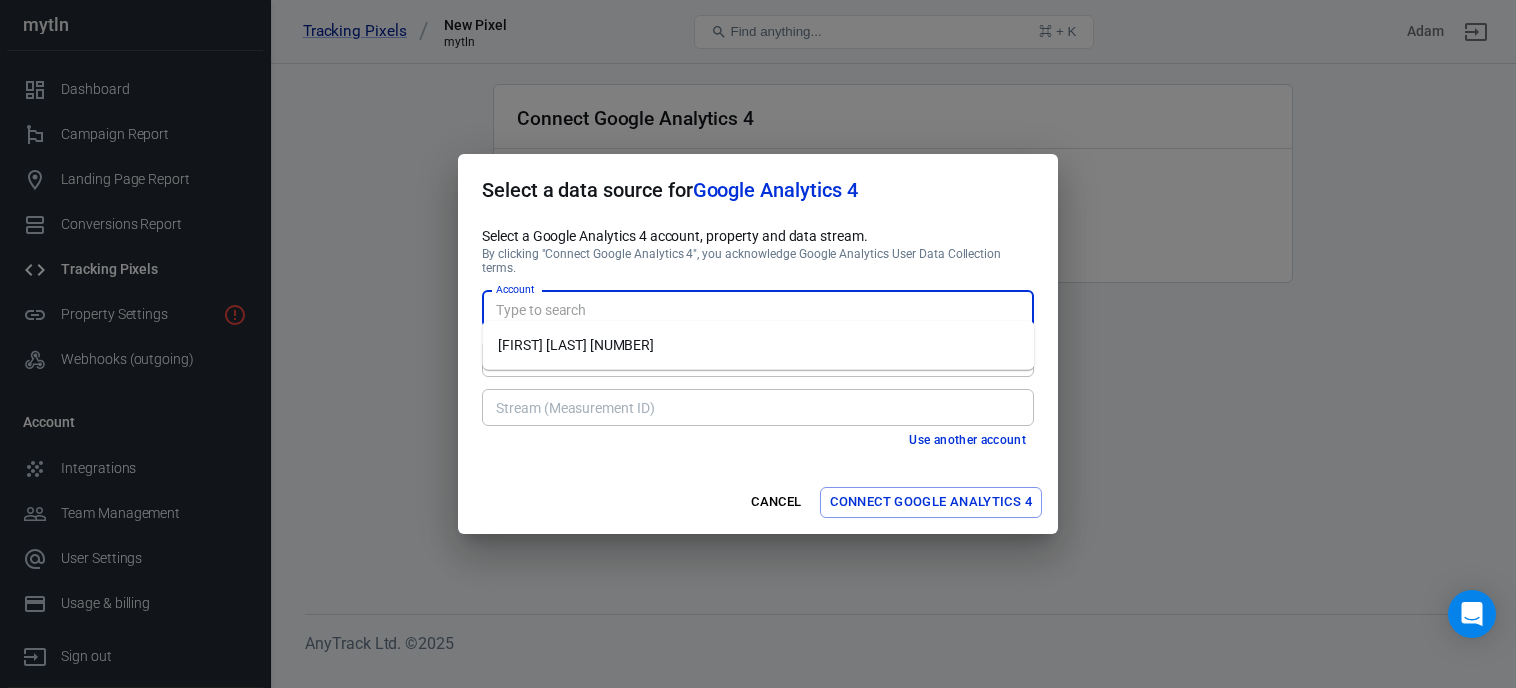 click on "[FIRST] [LAST] [NUMBER]" at bounding box center (758, 345) 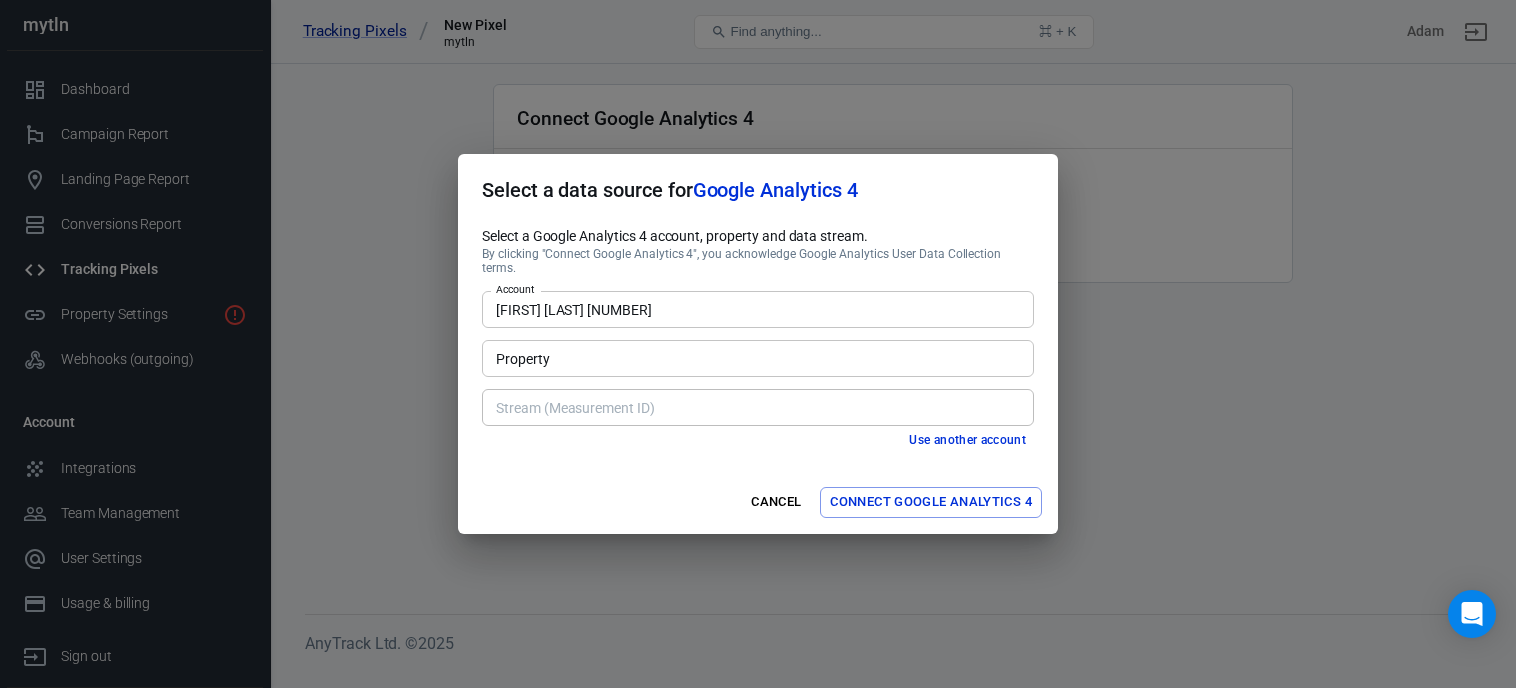 click on "Property" at bounding box center [756, 358] 